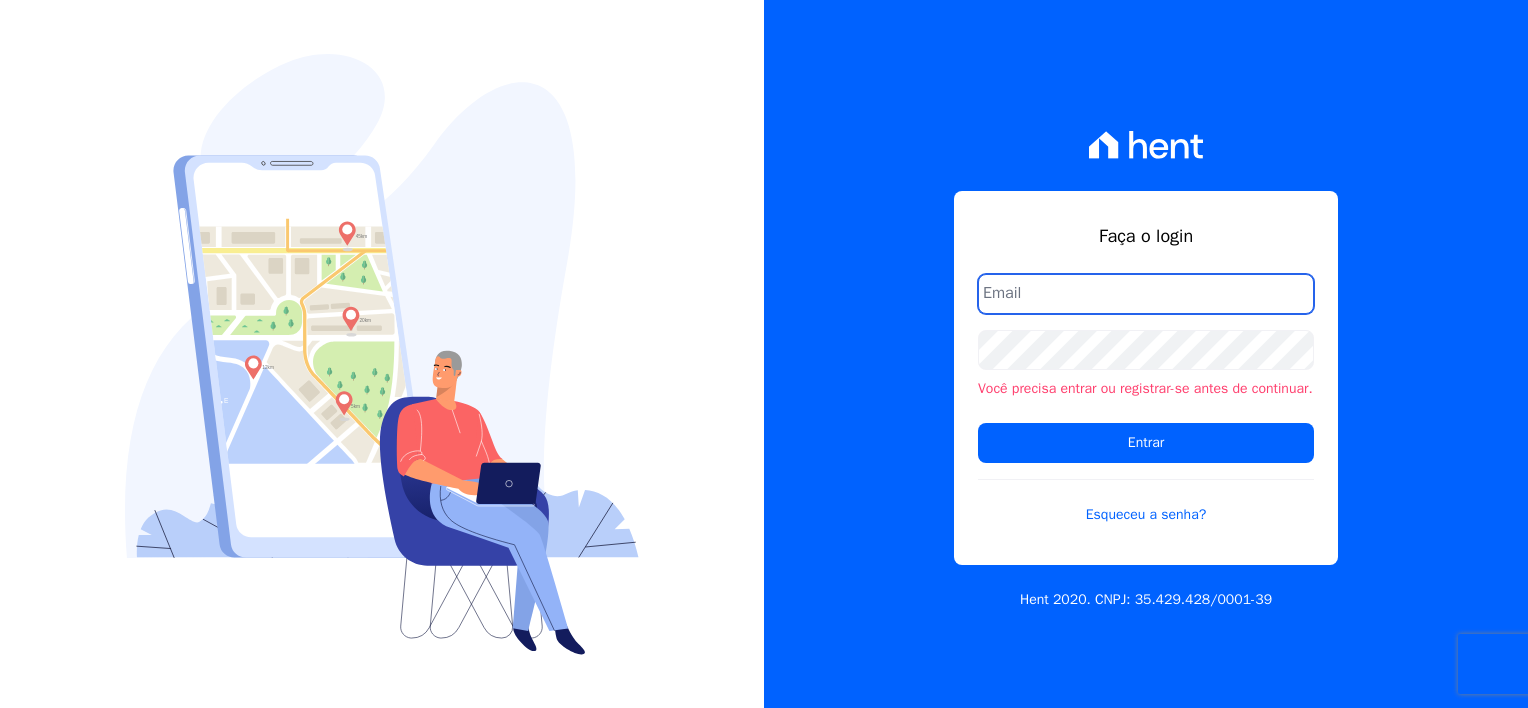 scroll, scrollTop: 0, scrollLeft: 0, axis: both 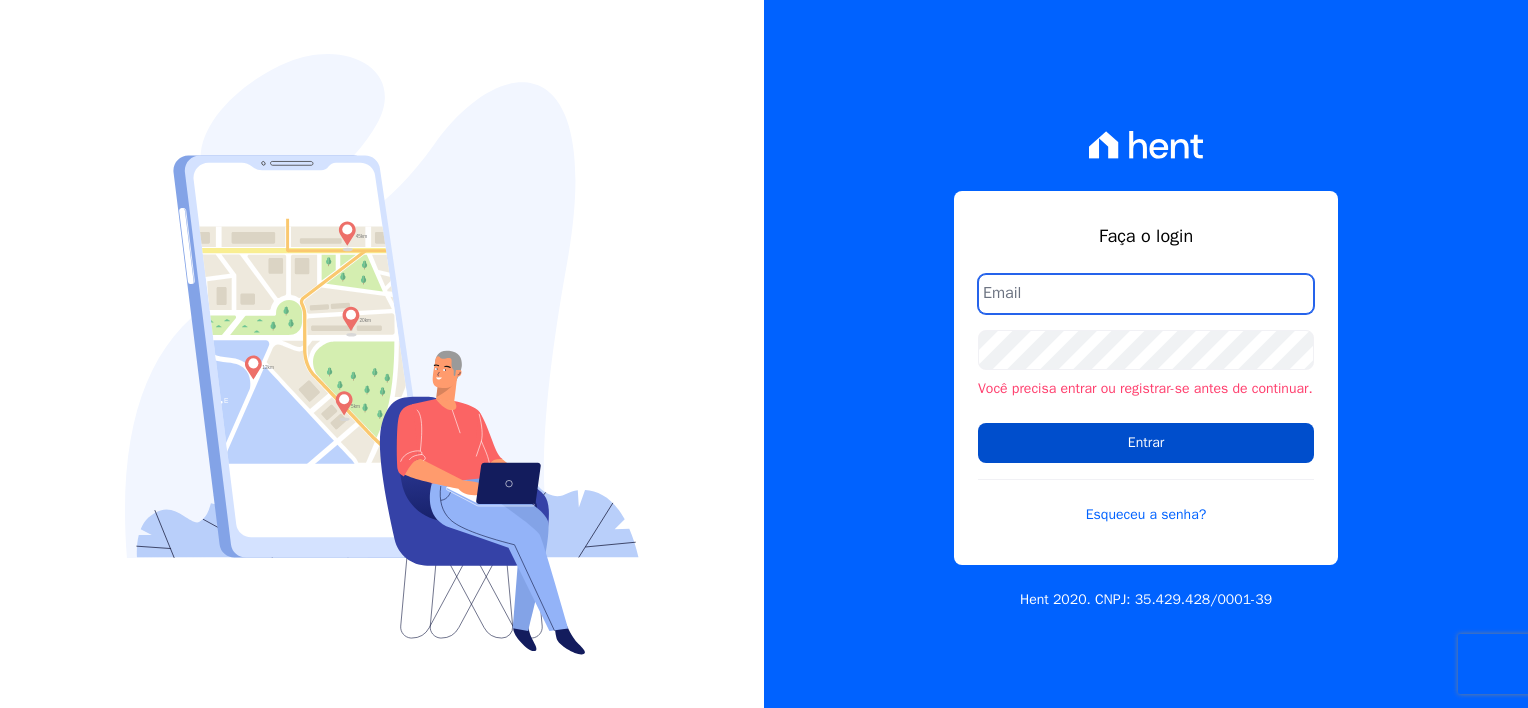 type on "maria.rossi@crescerinc.com.br" 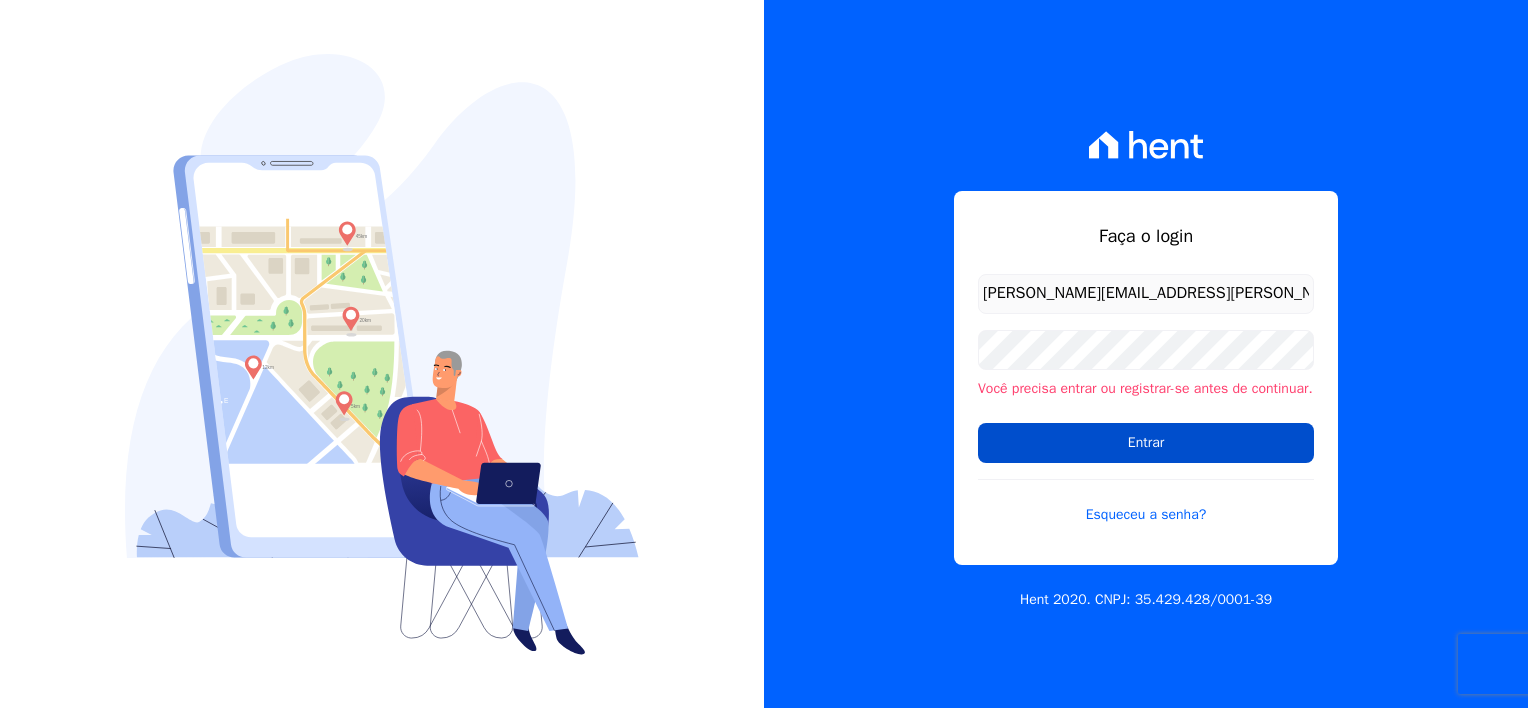 click on "Entrar" at bounding box center [1146, 443] 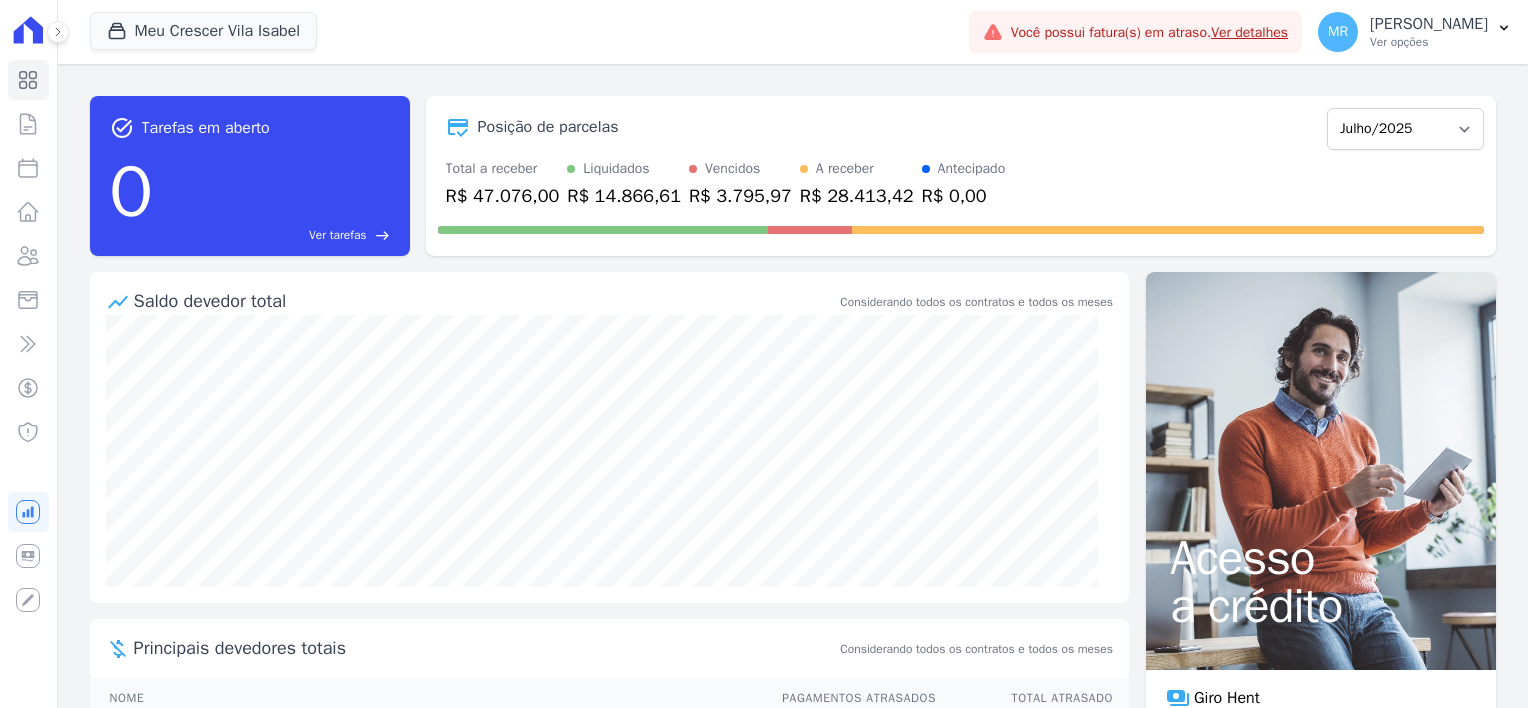 scroll, scrollTop: 0, scrollLeft: 0, axis: both 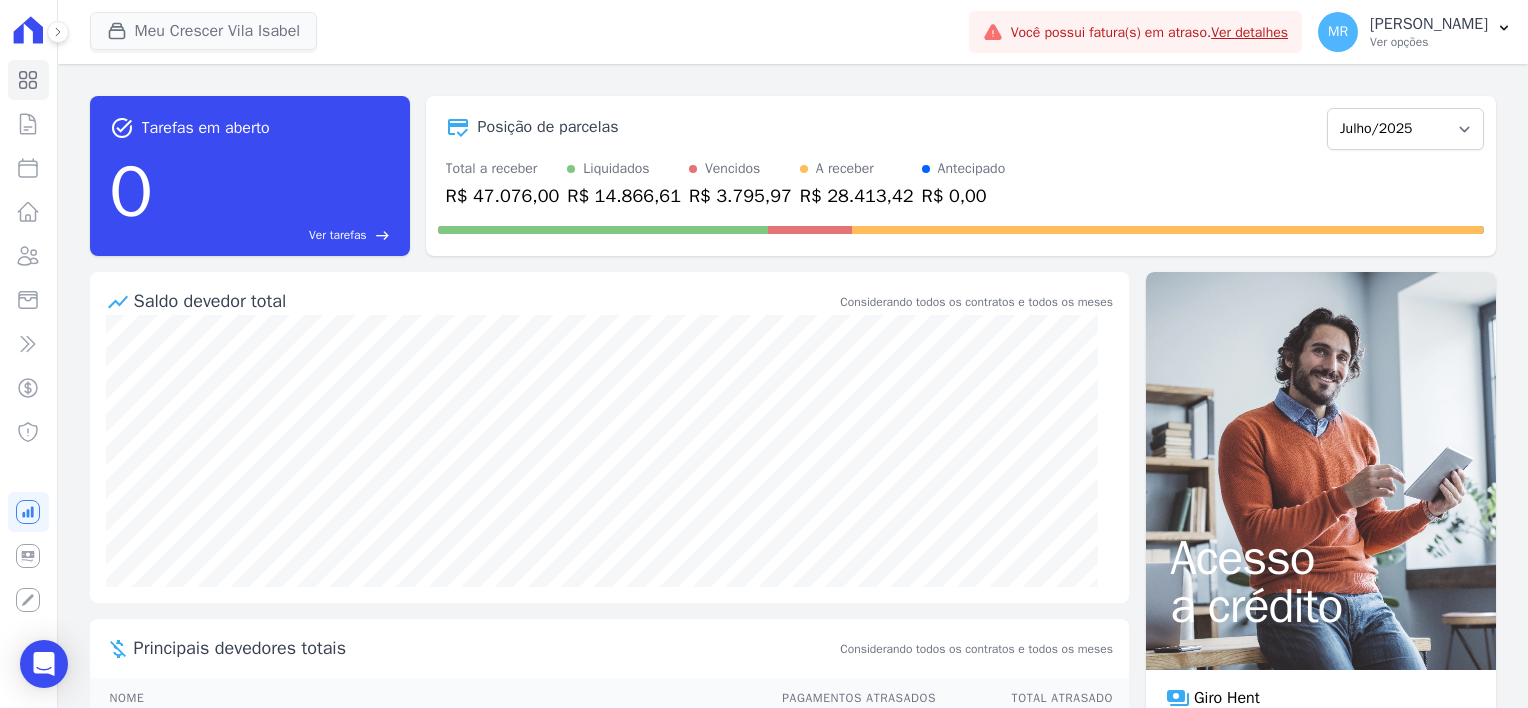 click on "Meu Crescer   Vila Isabel
Crescer Incorporadora
Meu Crescer Engenhão
Meu Crescer Méier
MEU CRESCER - VILA ISABEL
Aplicar" at bounding box center [525, 32] 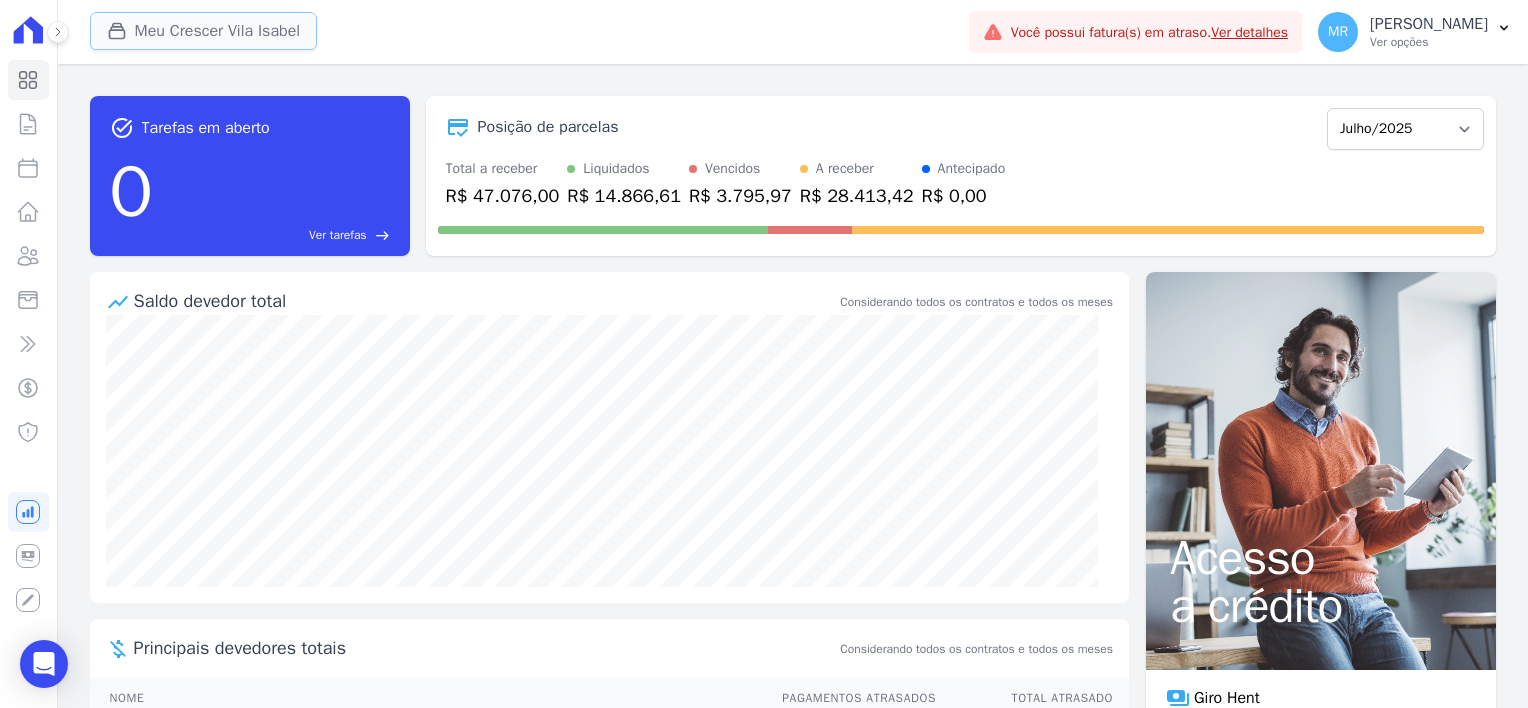 drag, startPoint x: 252, startPoint y: 18, endPoint x: 260, endPoint y: 31, distance: 15.264338 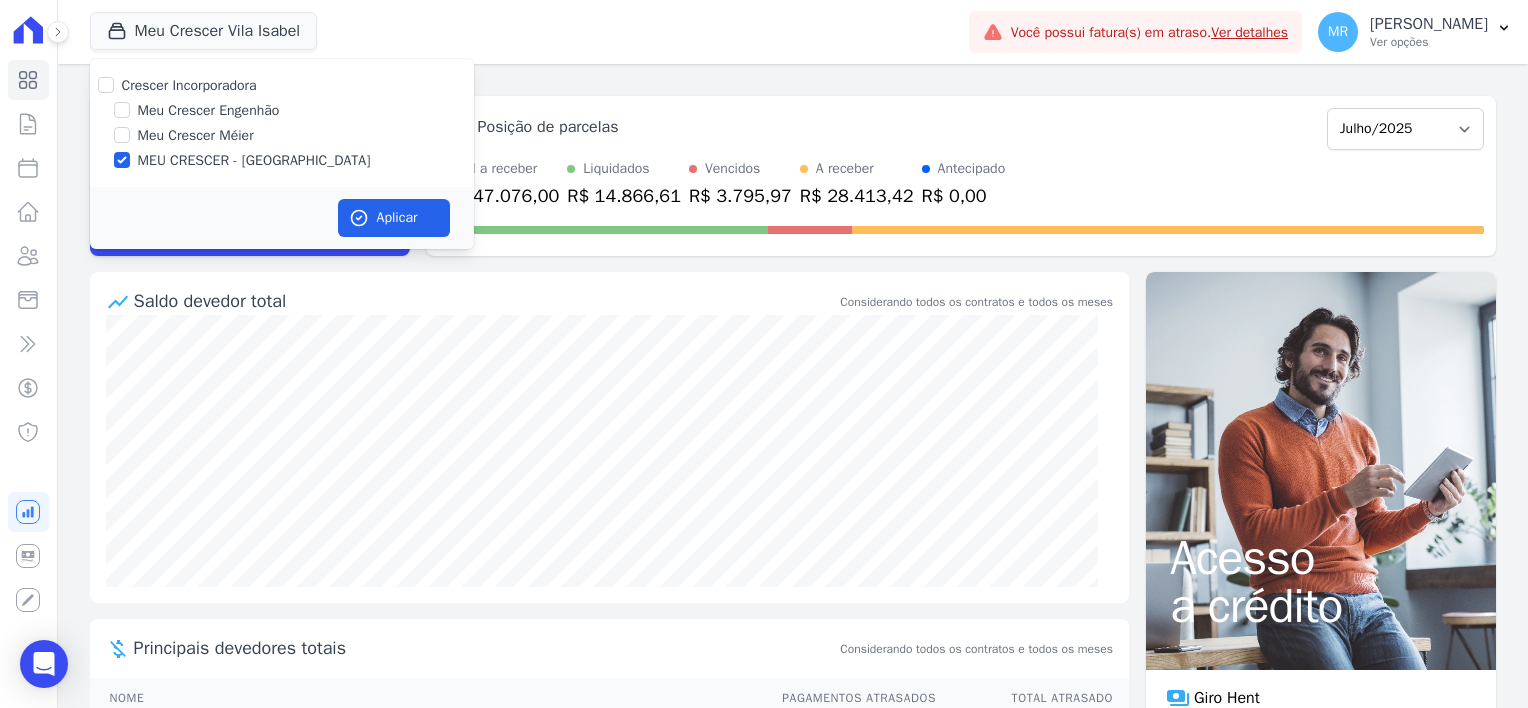 click on "Meu Crescer Engenhão" at bounding box center [209, 110] 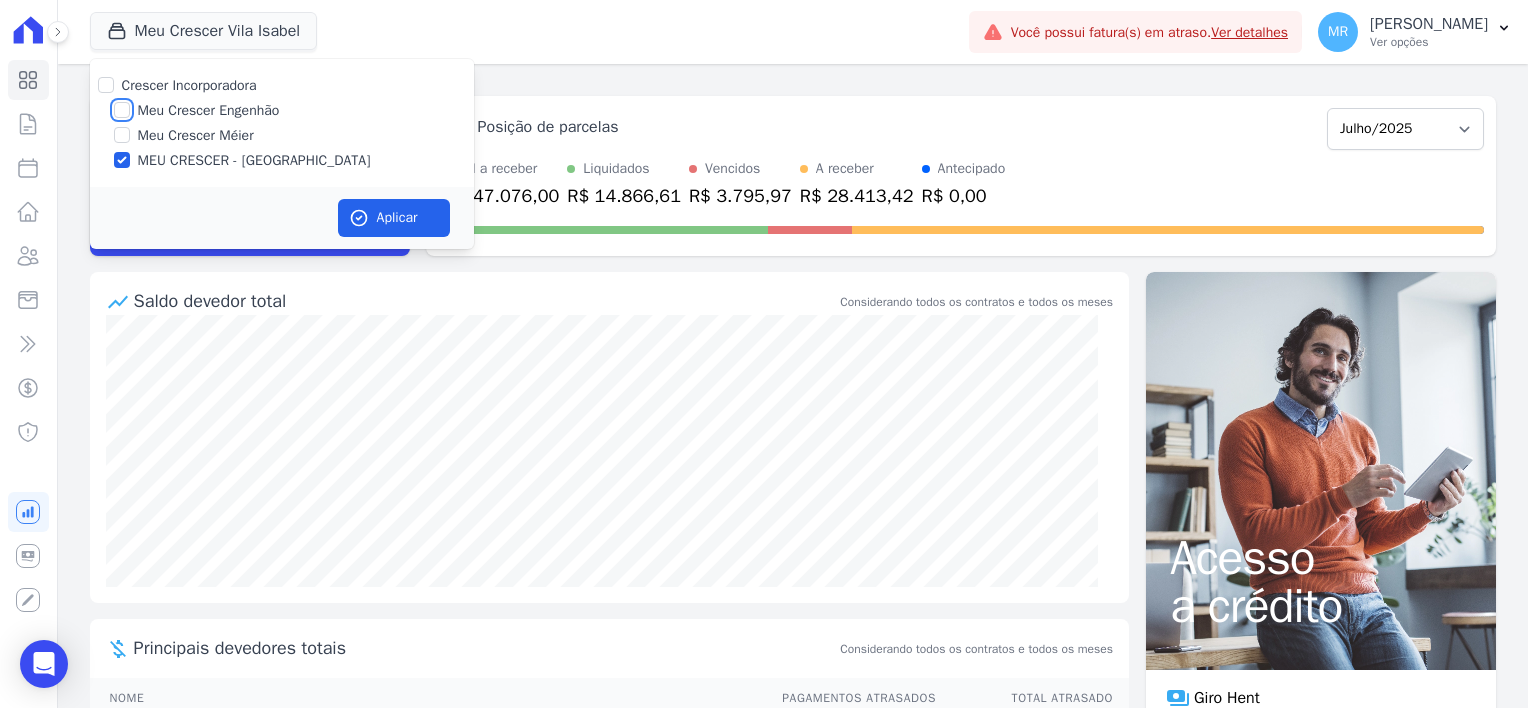 checkbox on "true" 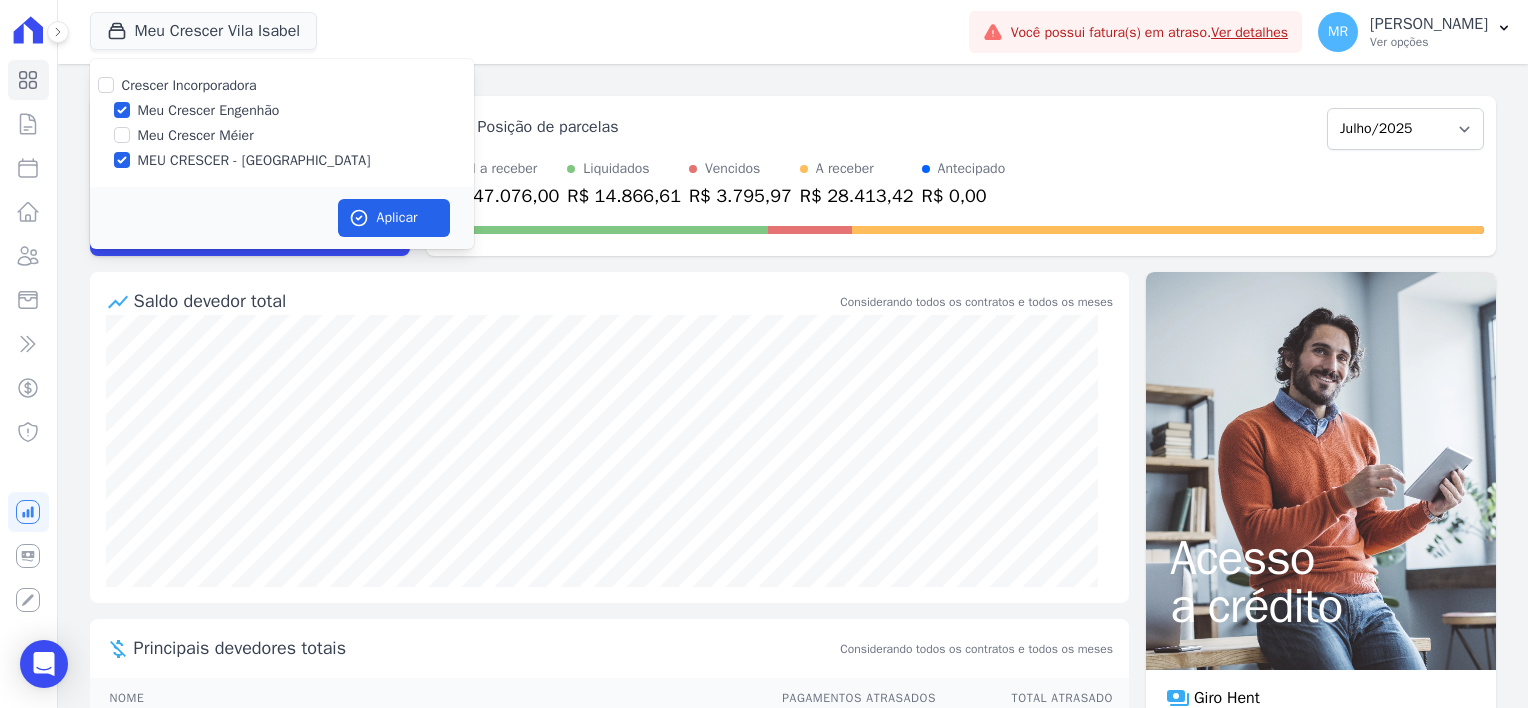 click on "MEU CRESCER - [GEOGRAPHIC_DATA]" at bounding box center [254, 160] 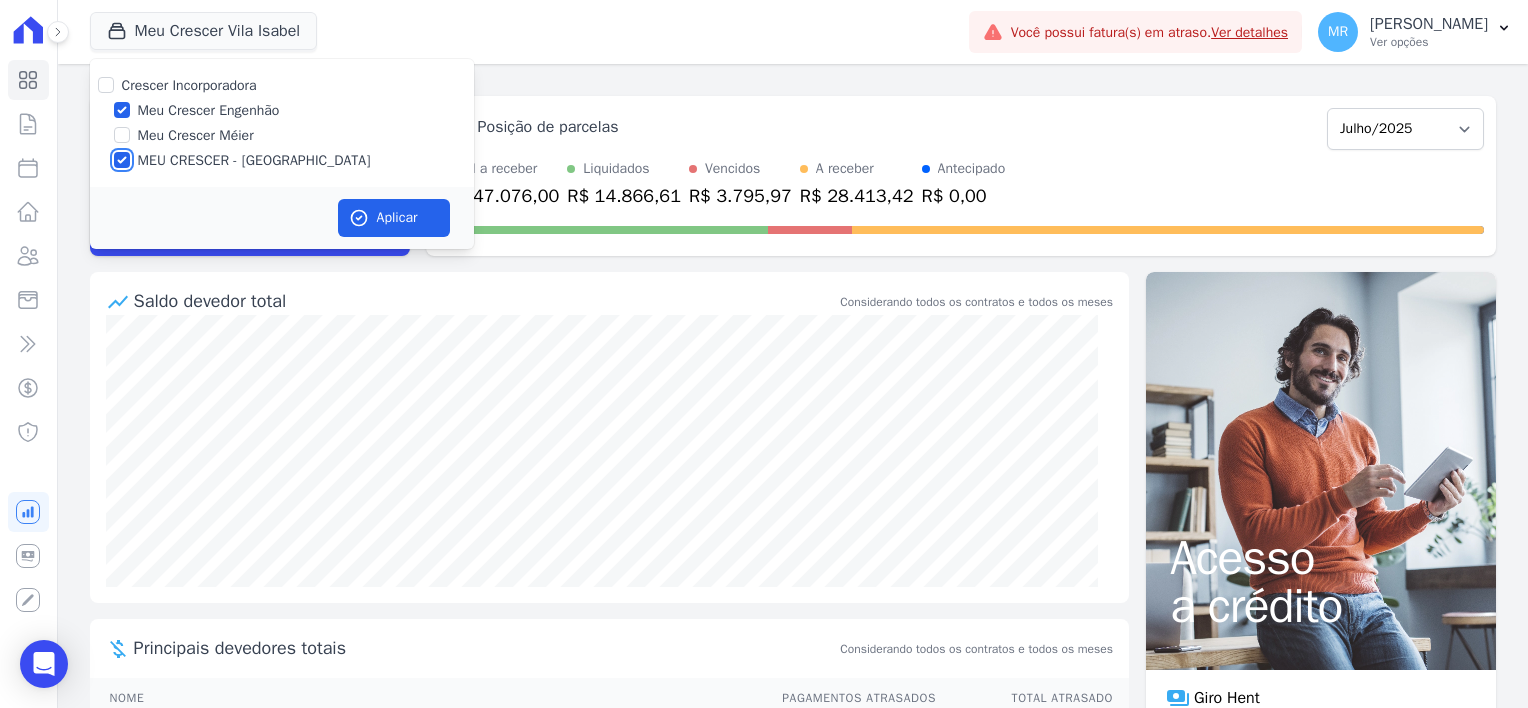 click on "MEU CRESCER - [PERSON_NAME]" at bounding box center [122, 160] 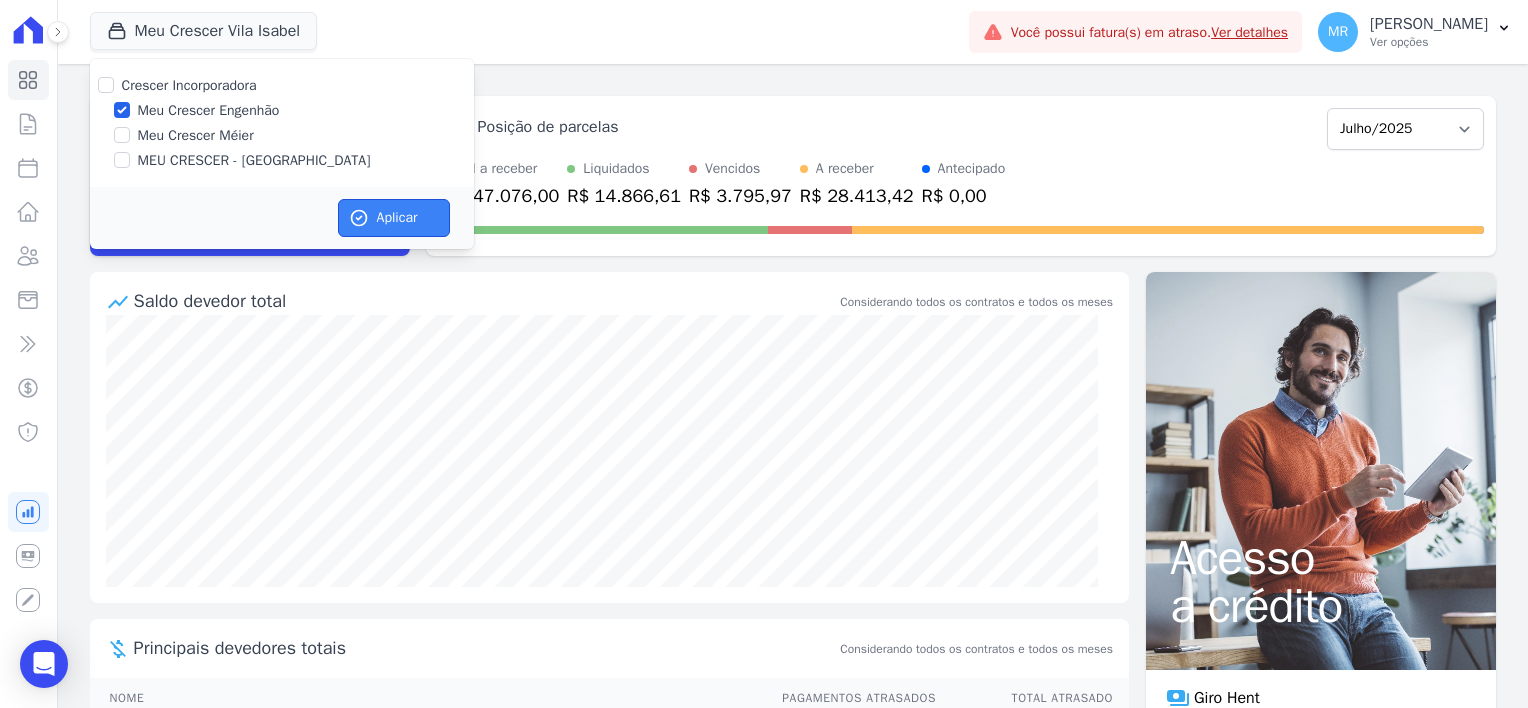 click on "Aplicar" at bounding box center [394, 218] 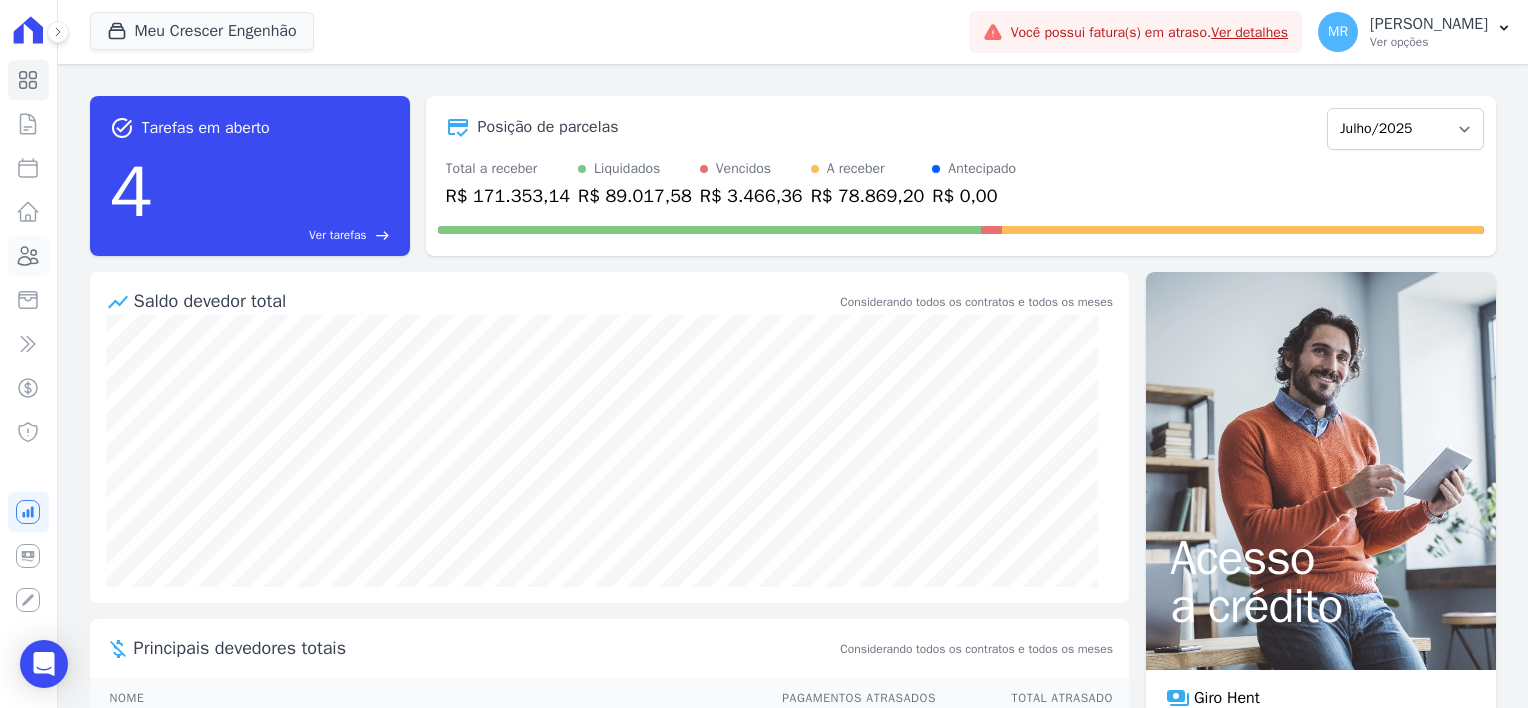 click 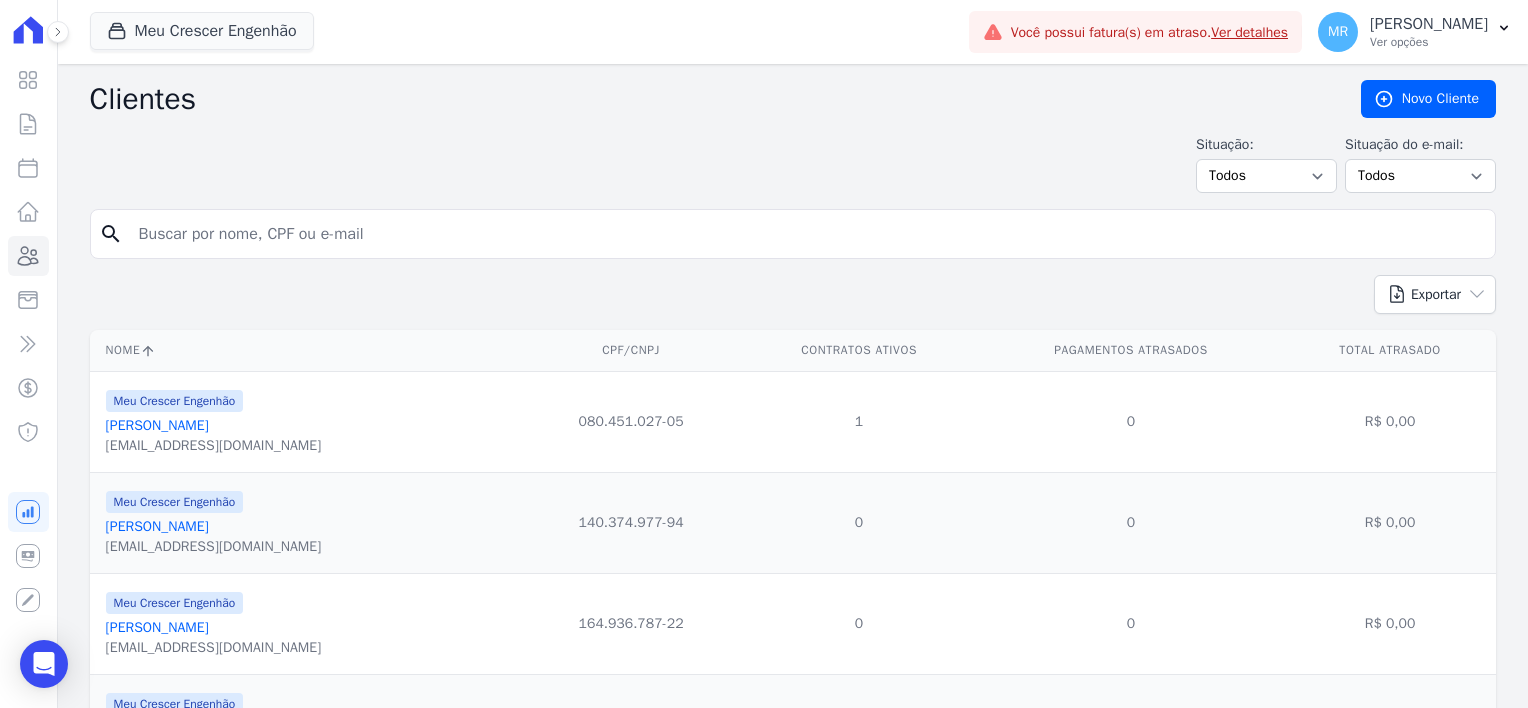 click at bounding box center (807, 234) 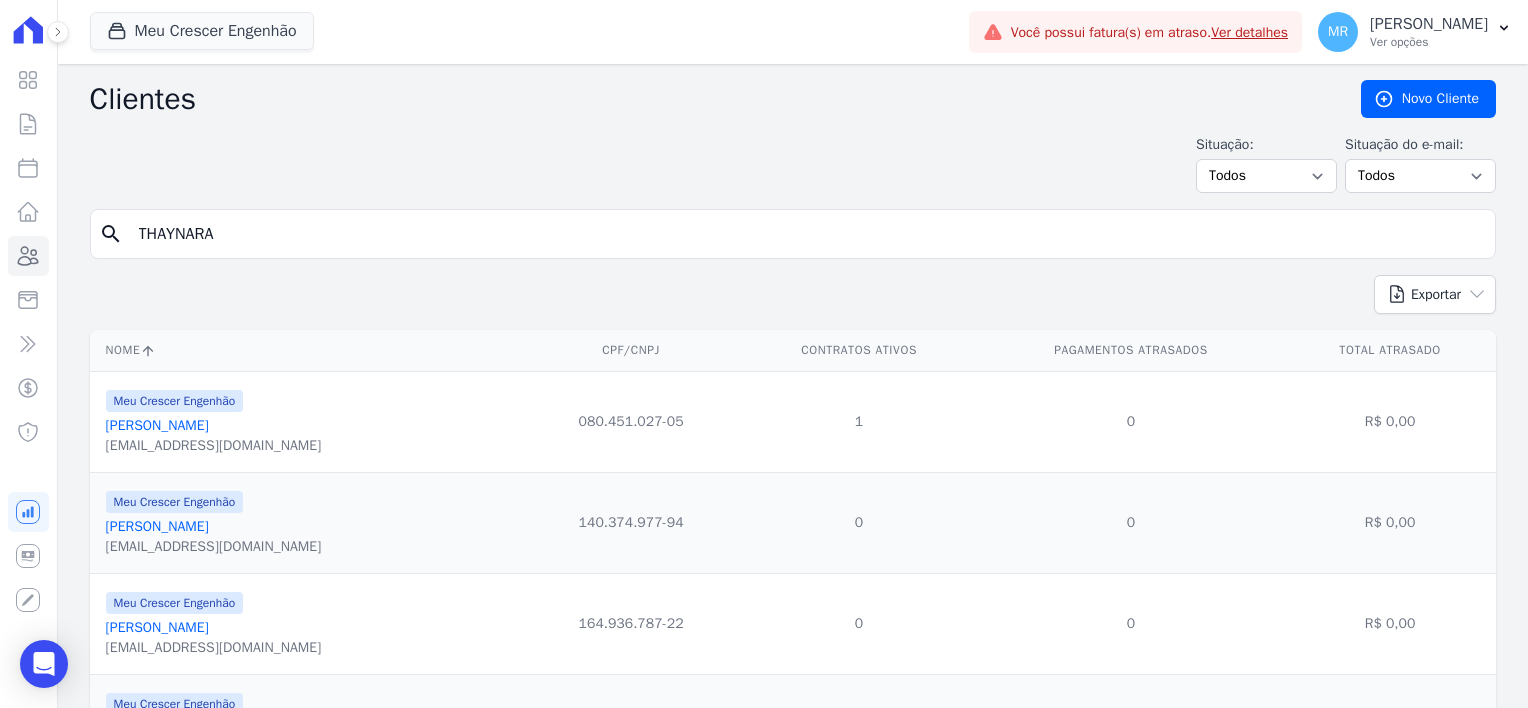 type on "THAYNARA" 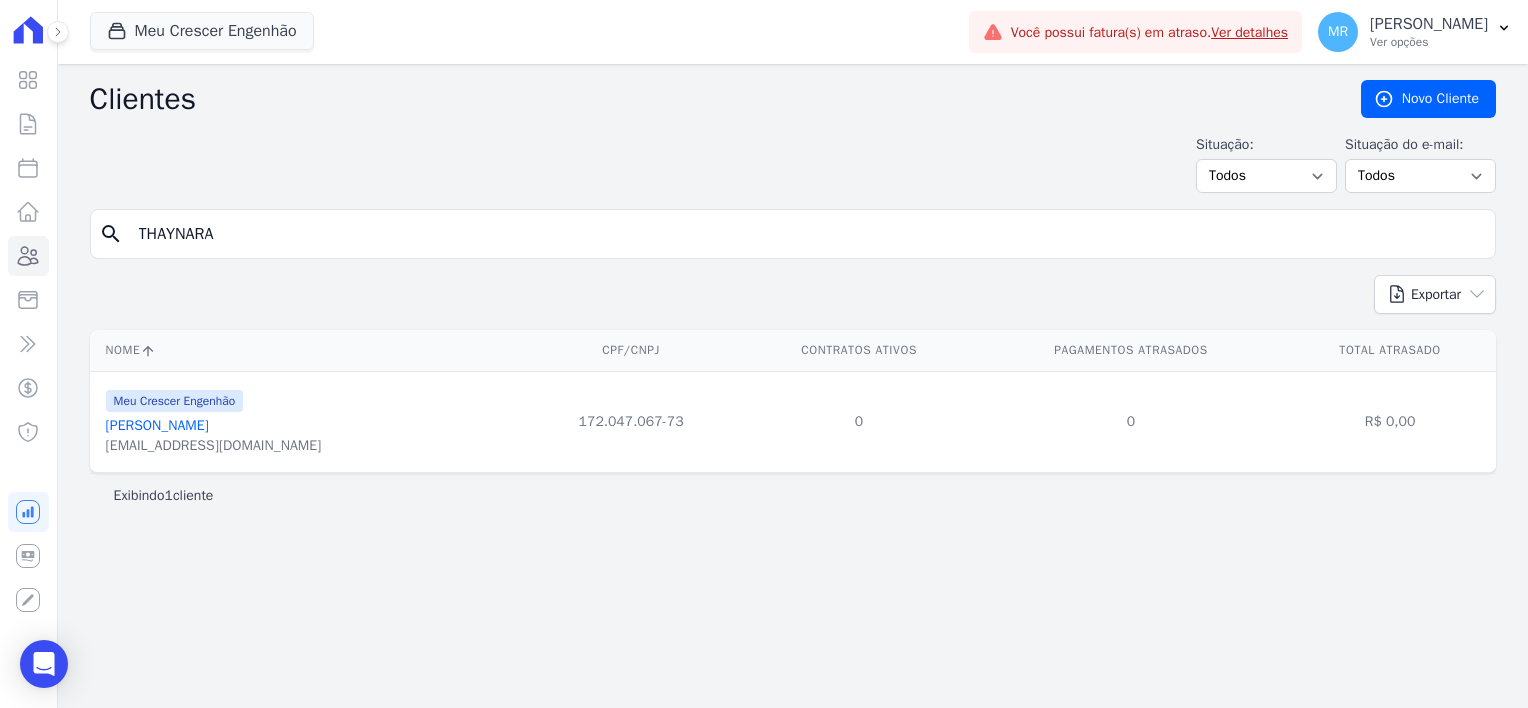 click on "Thaynara Silva Domingos" at bounding box center (157, 425) 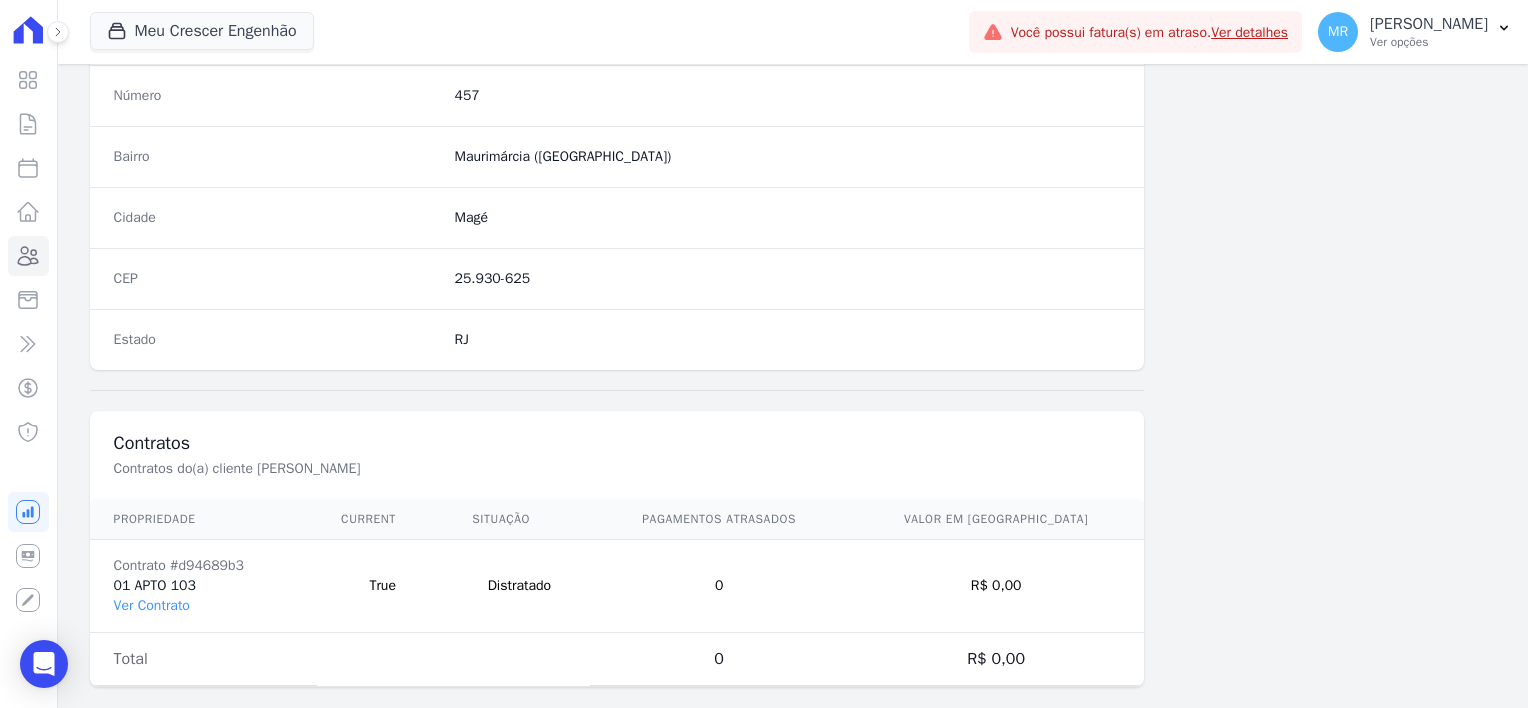 scroll, scrollTop: 1156, scrollLeft: 0, axis: vertical 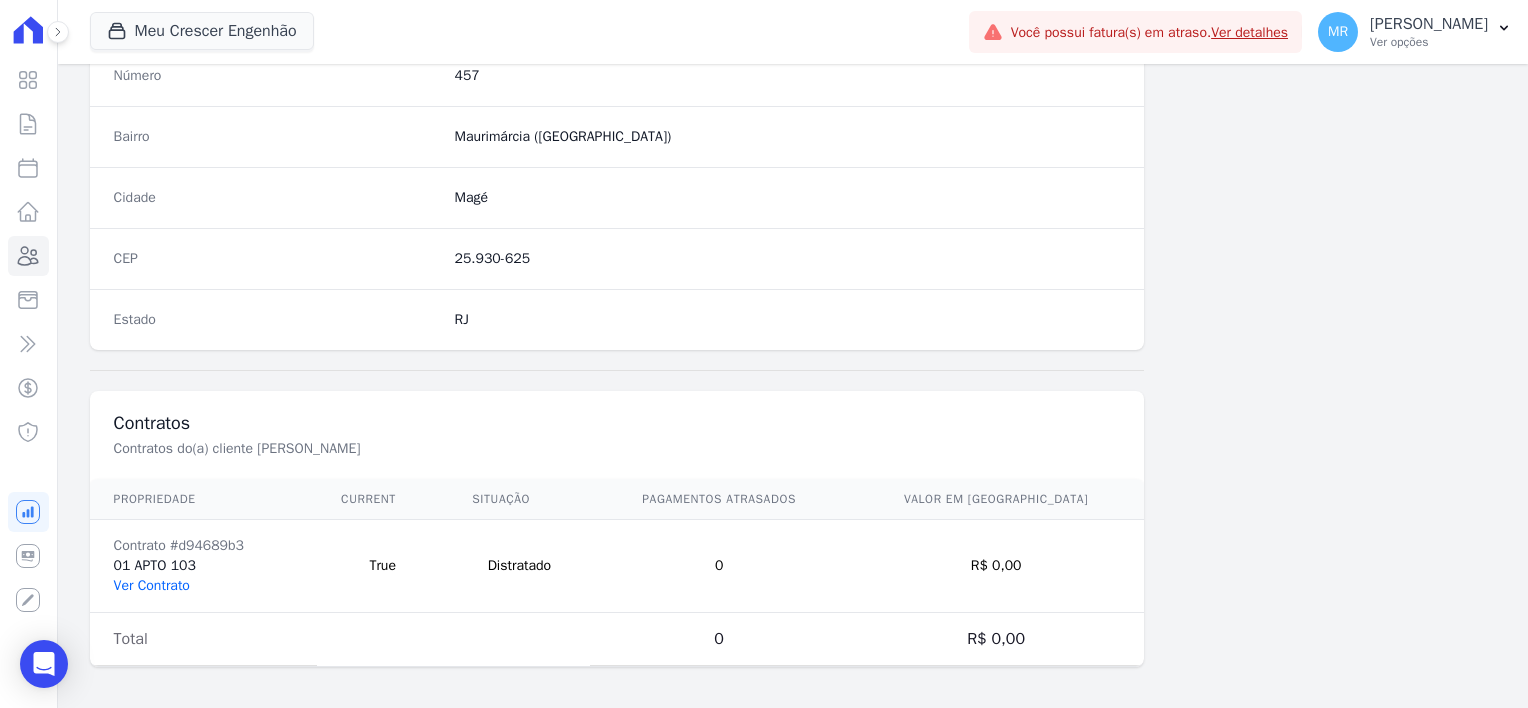 click on "Ver Contrato" at bounding box center [152, 585] 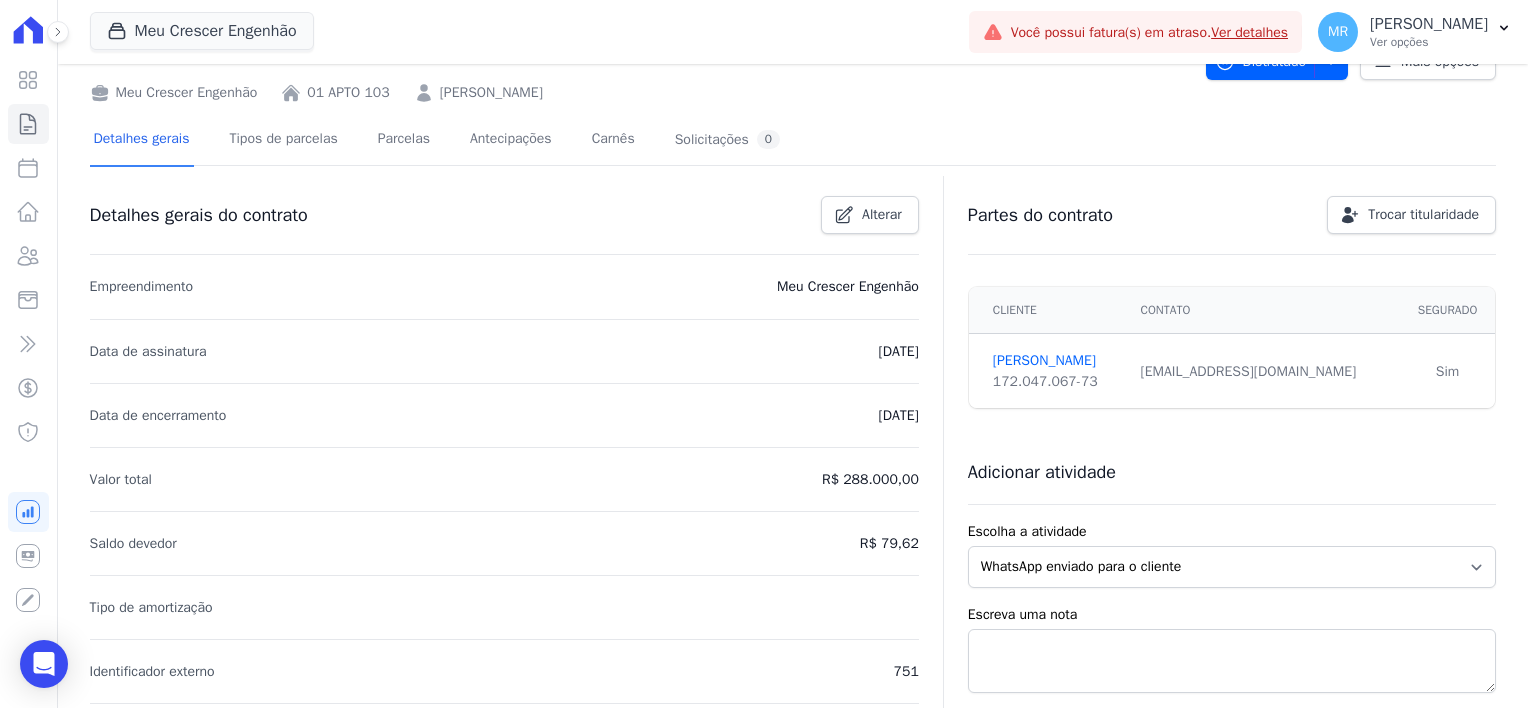 scroll, scrollTop: 0, scrollLeft: 0, axis: both 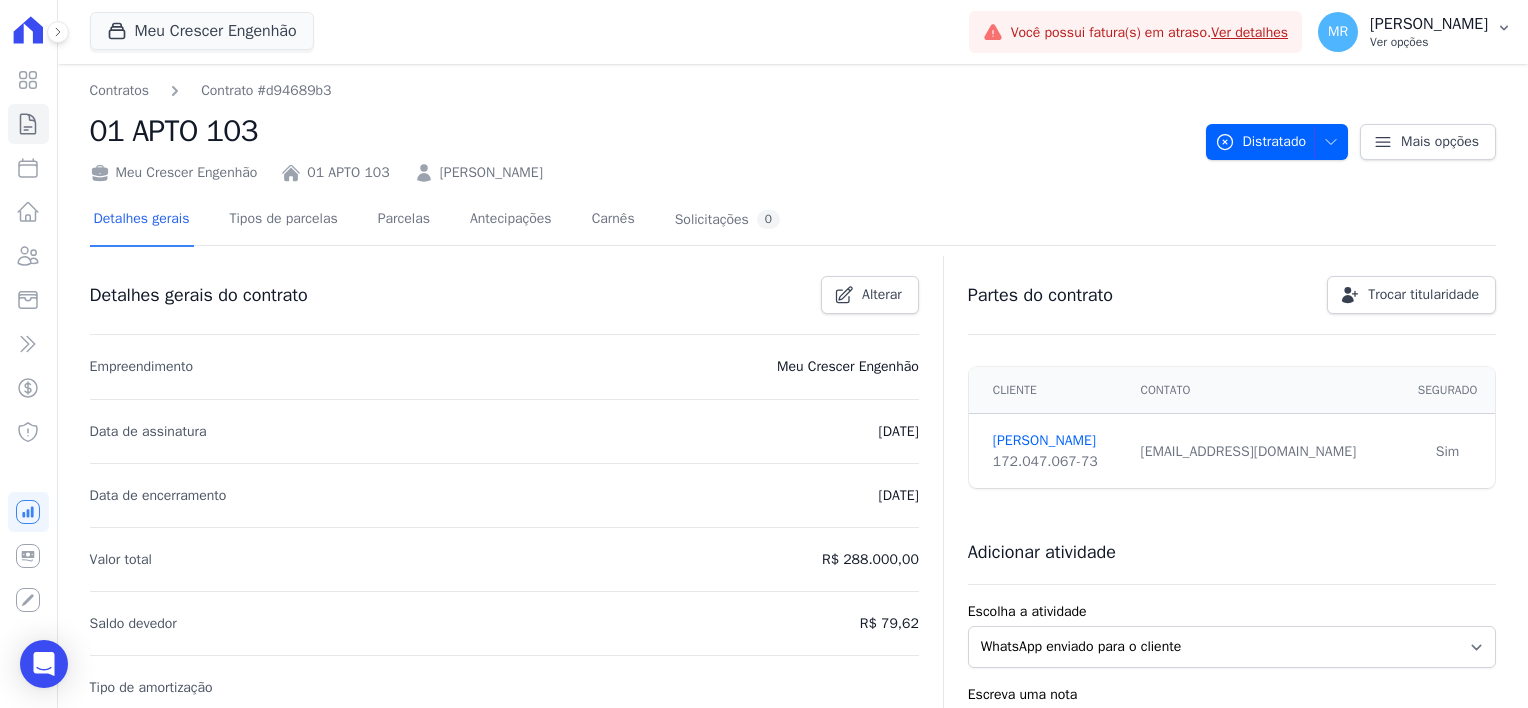 click on "Ver opções" at bounding box center (1429, 42) 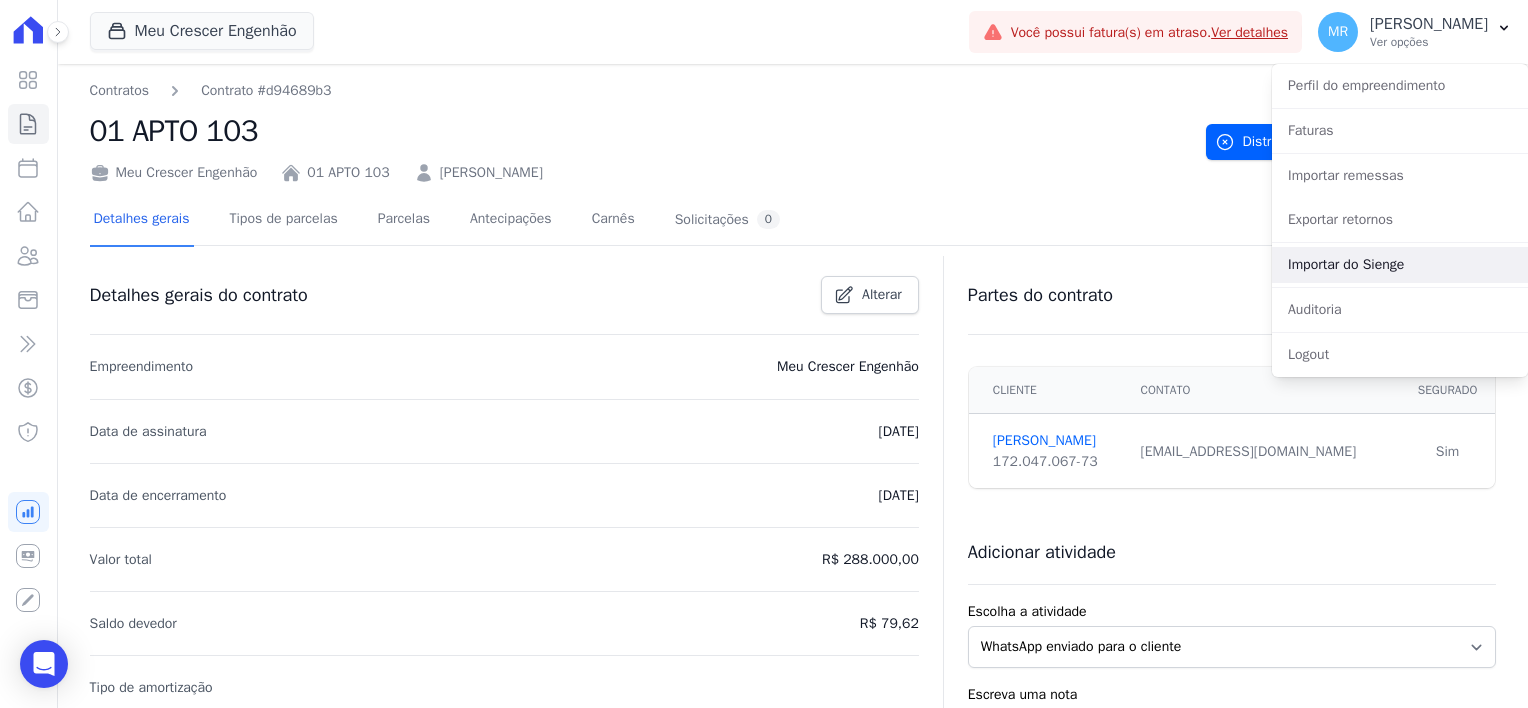 click on "Importar do Sienge" at bounding box center [1400, 265] 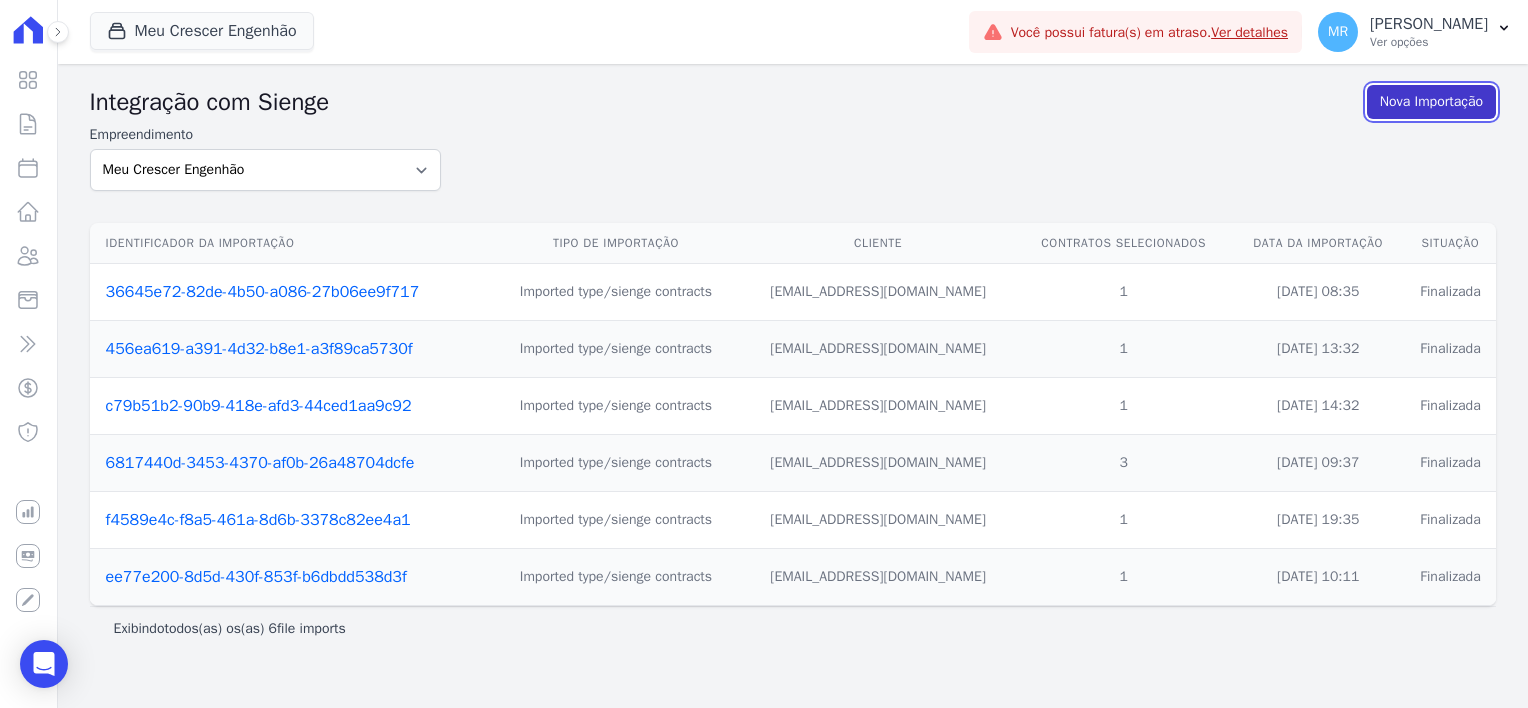 click on "Nova Importação" at bounding box center [1431, 102] 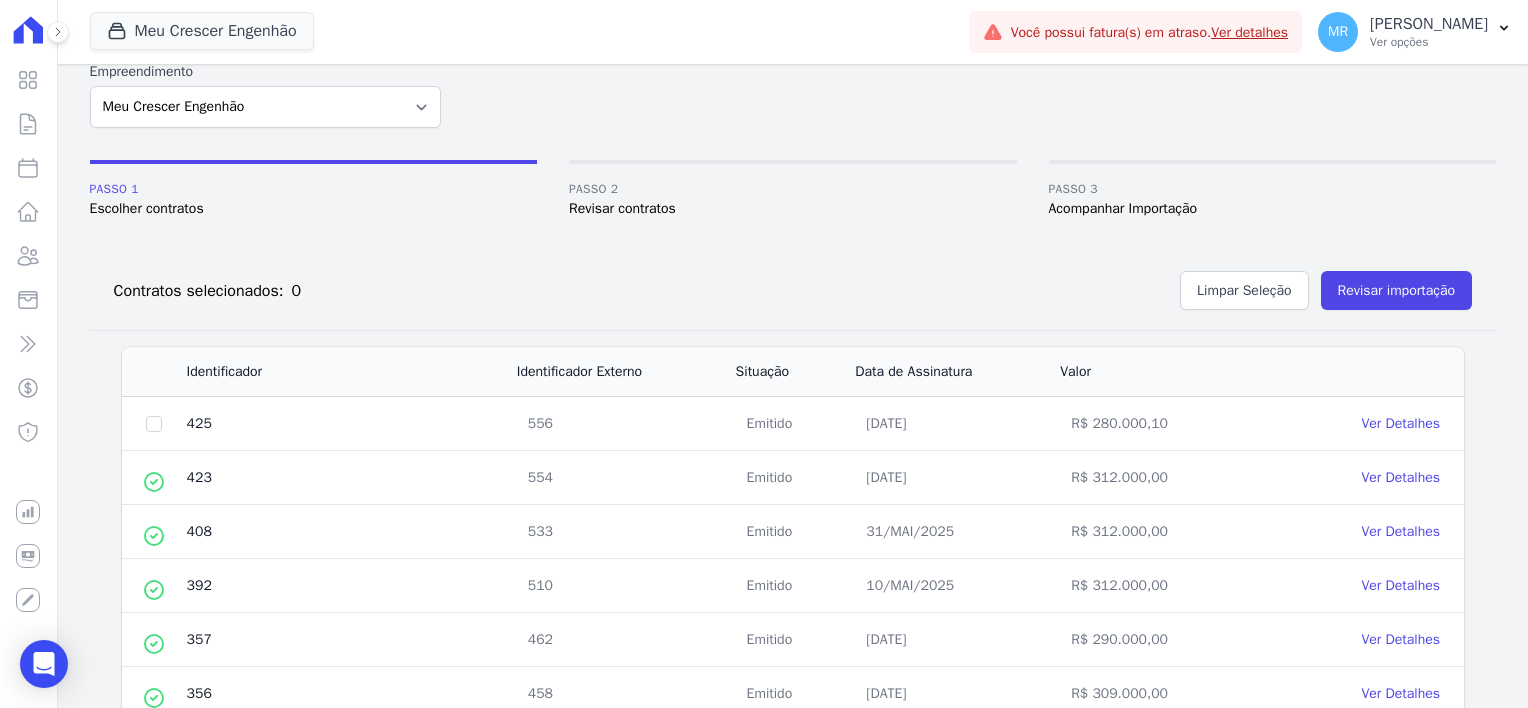 scroll, scrollTop: 300, scrollLeft: 0, axis: vertical 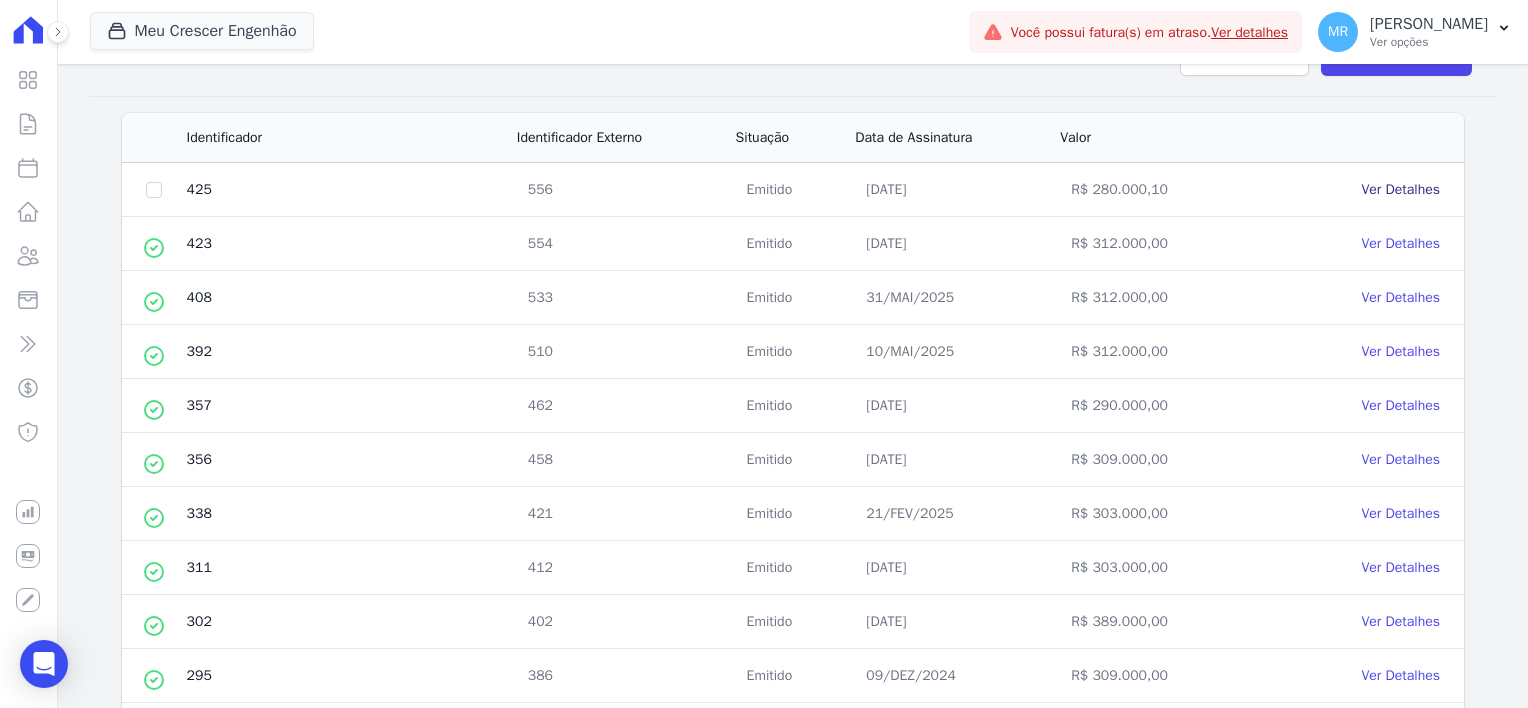 click on "Ver Detalhes" at bounding box center (1400, 189) 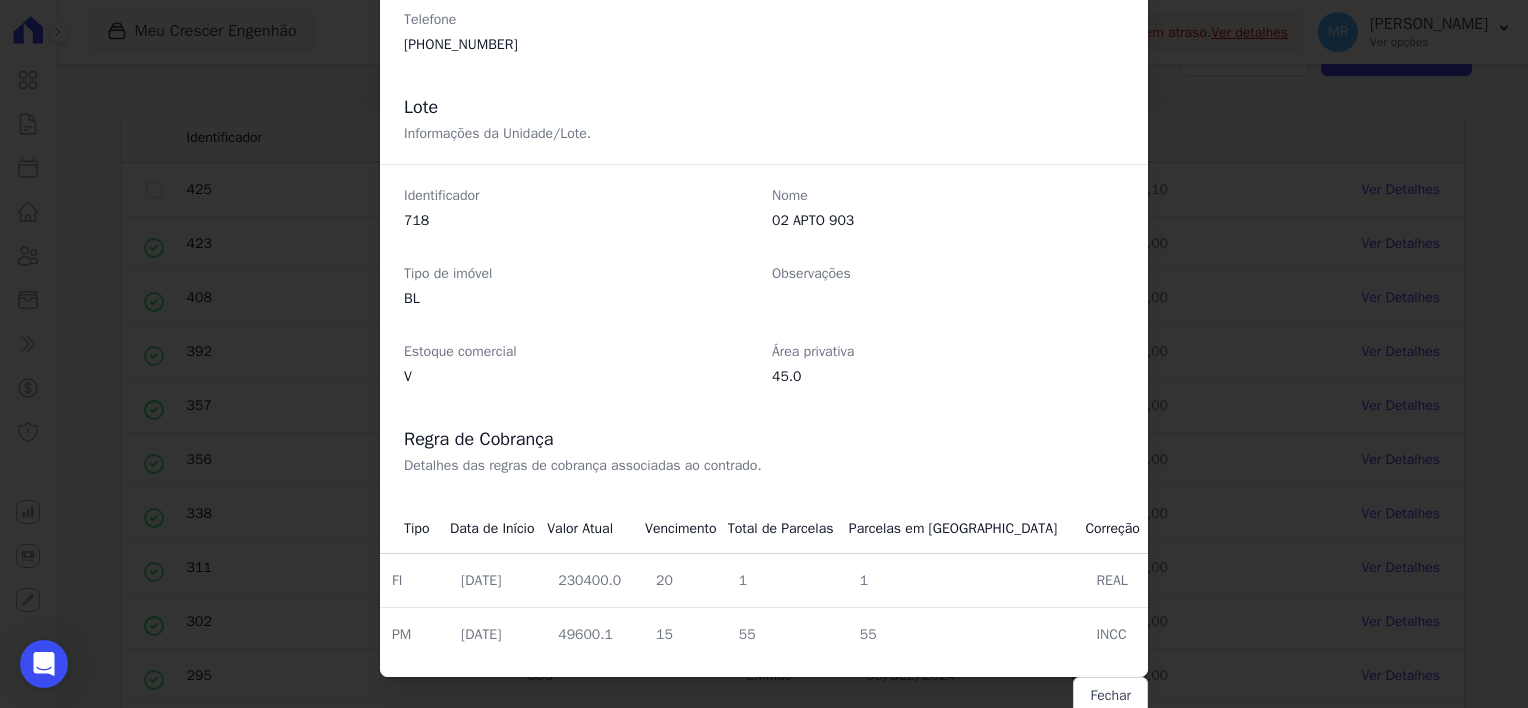 scroll, scrollTop: 516, scrollLeft: 0, axis: vertical 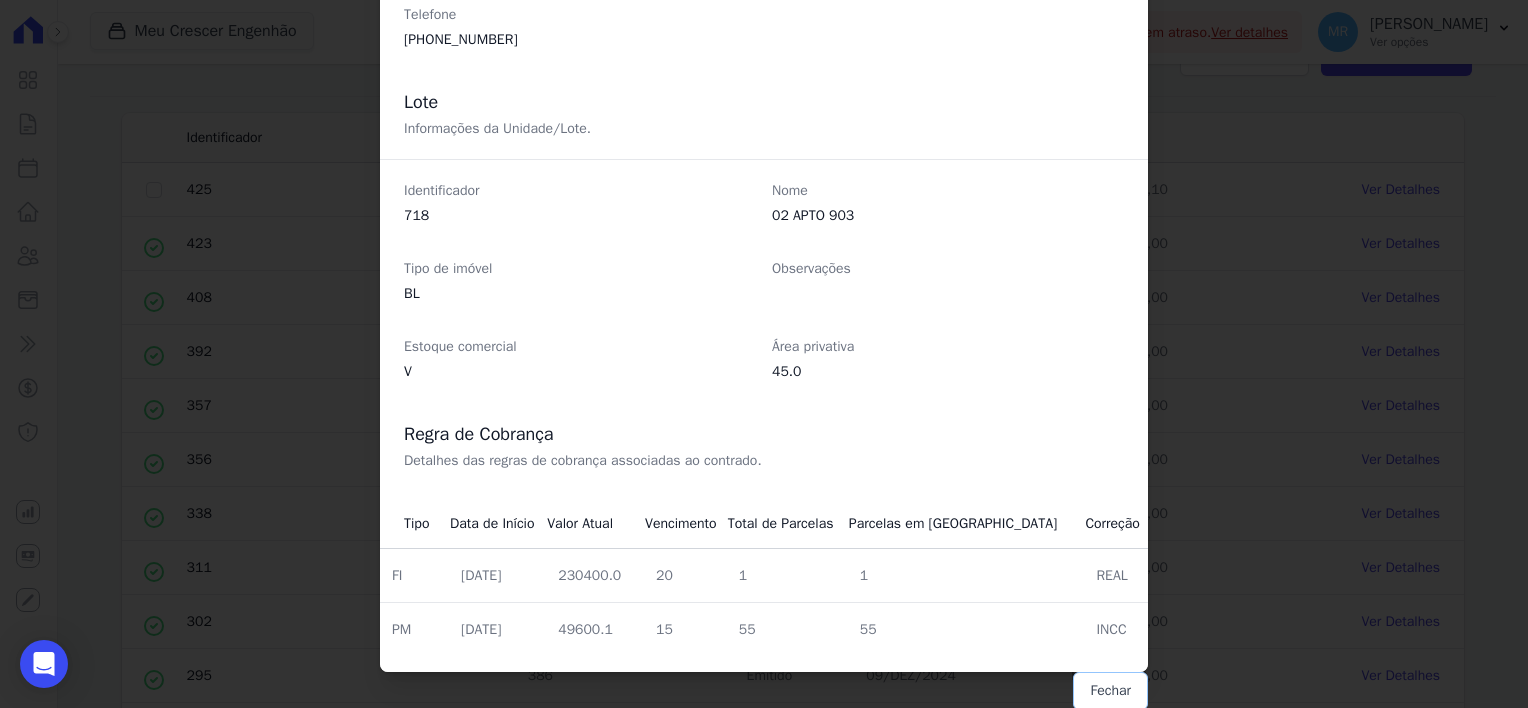 click on "Fechar" at bounding box center [1110, 691] 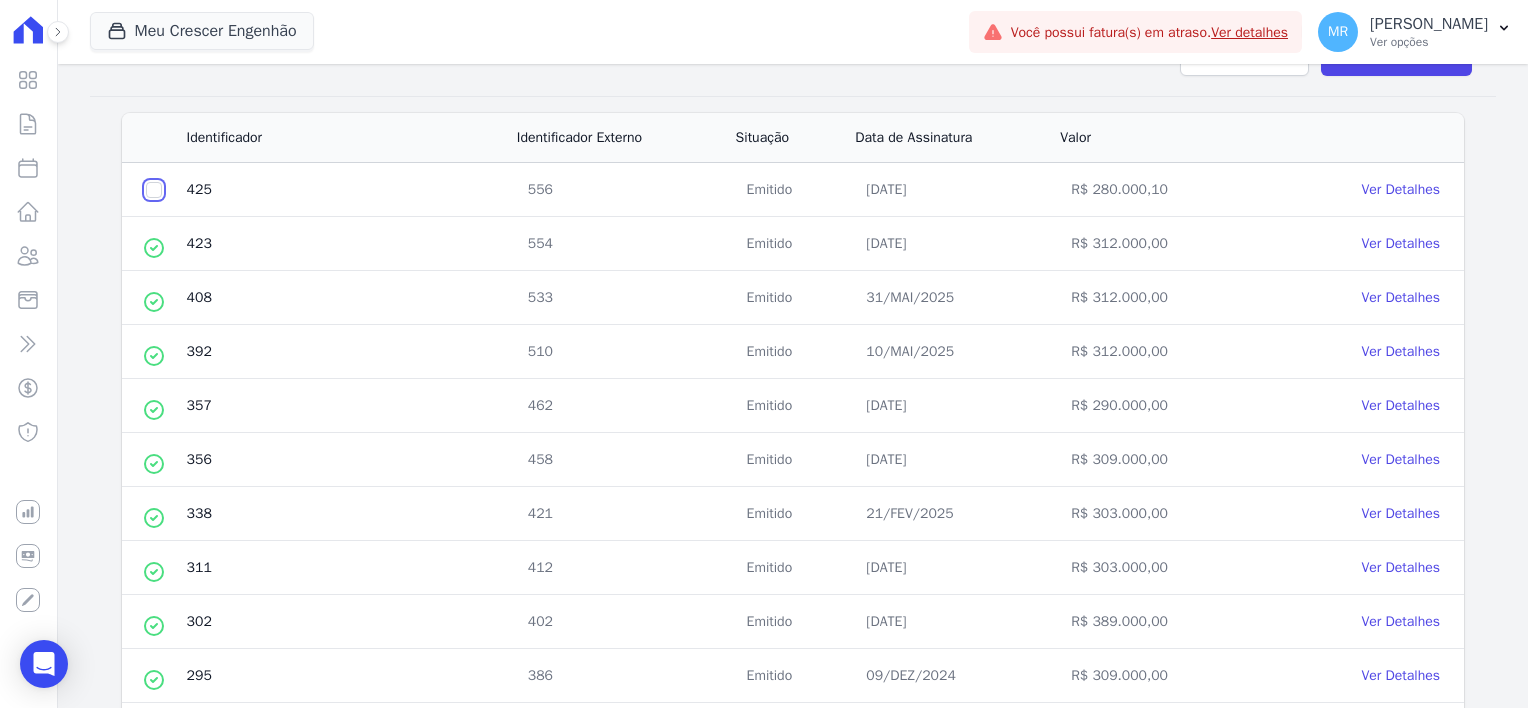 click at bounding box center (154, 190) 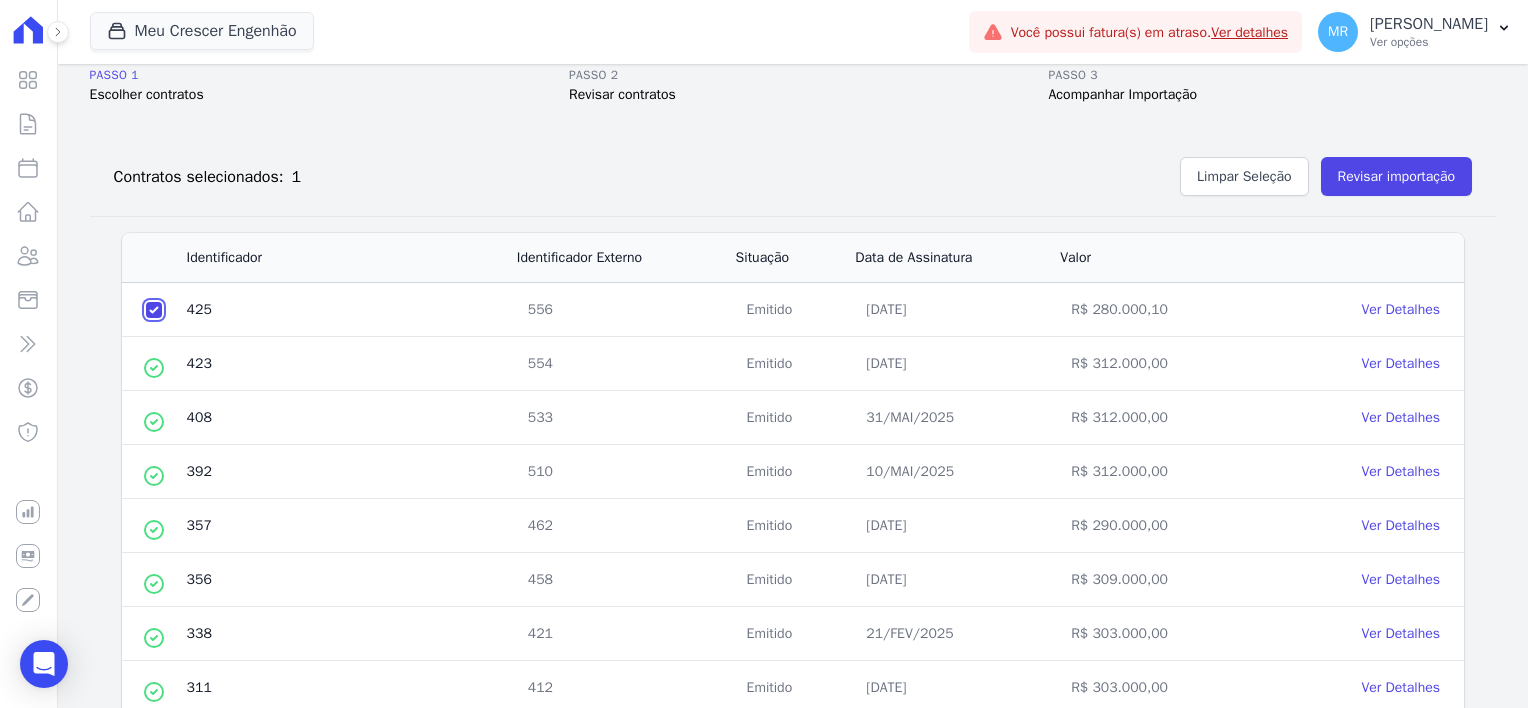 scroll, scrollTop: 100, scrollLeft: 0, axis: vertical 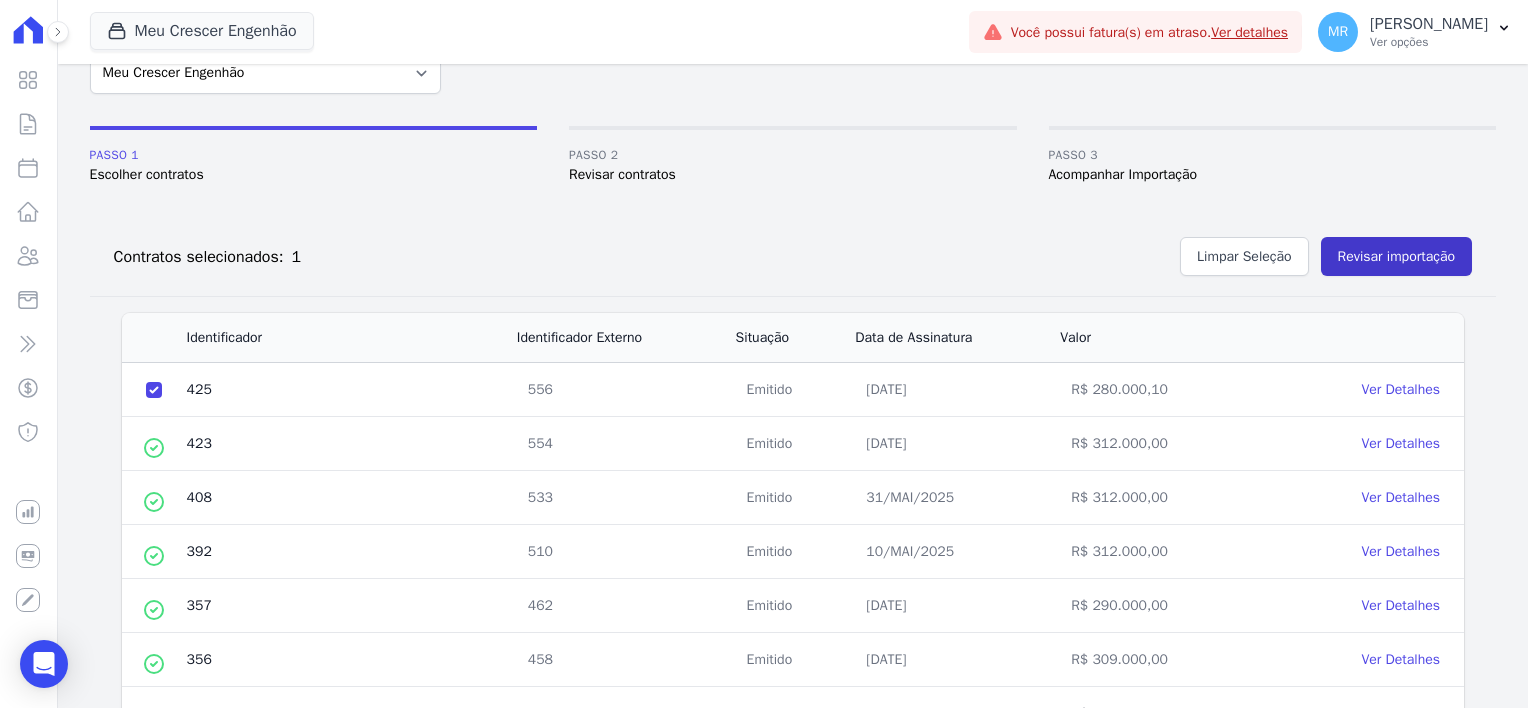 click on "Contratos selecionados:
1
Limpar Seleção
Revisar importação" at bounding box center [793, 257] 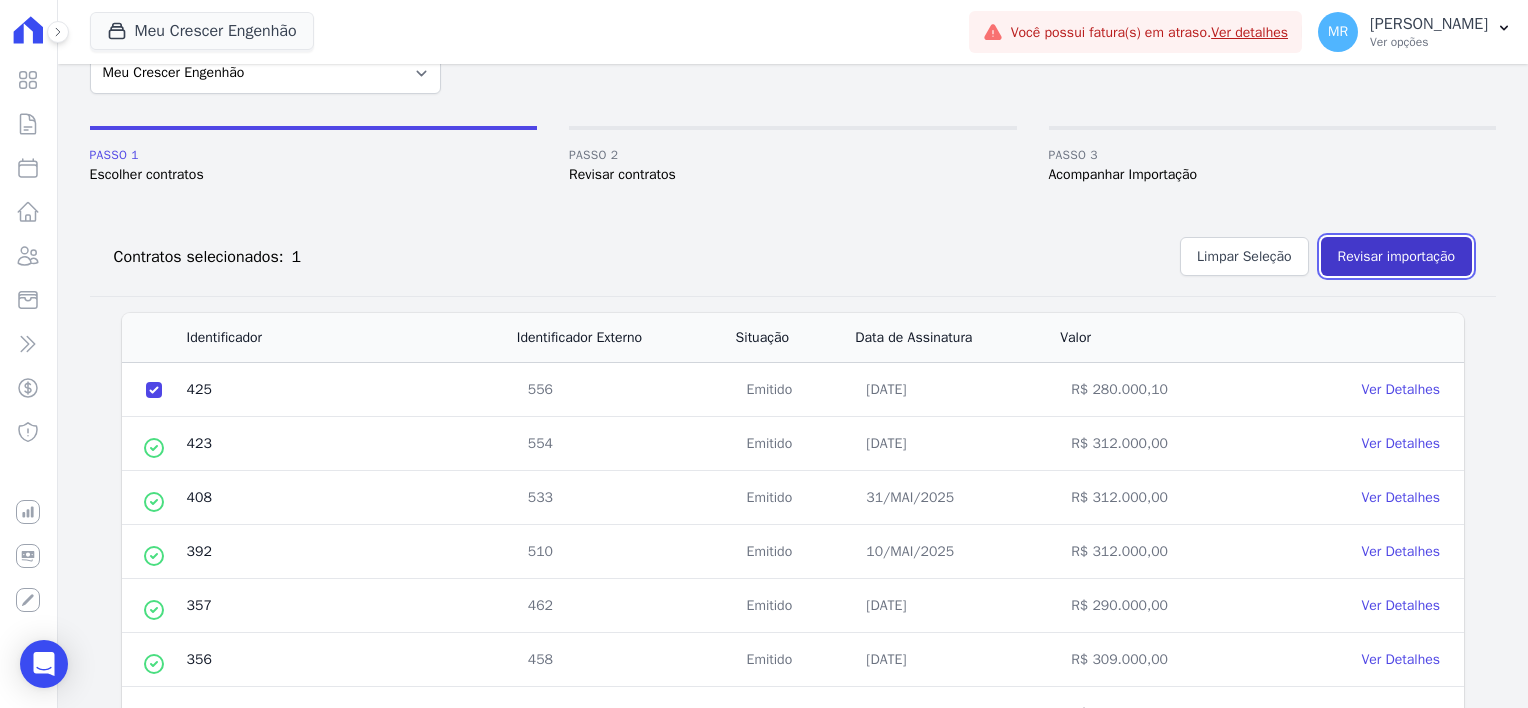 click on "Revisar importação" at bounding box center (1396, 256) 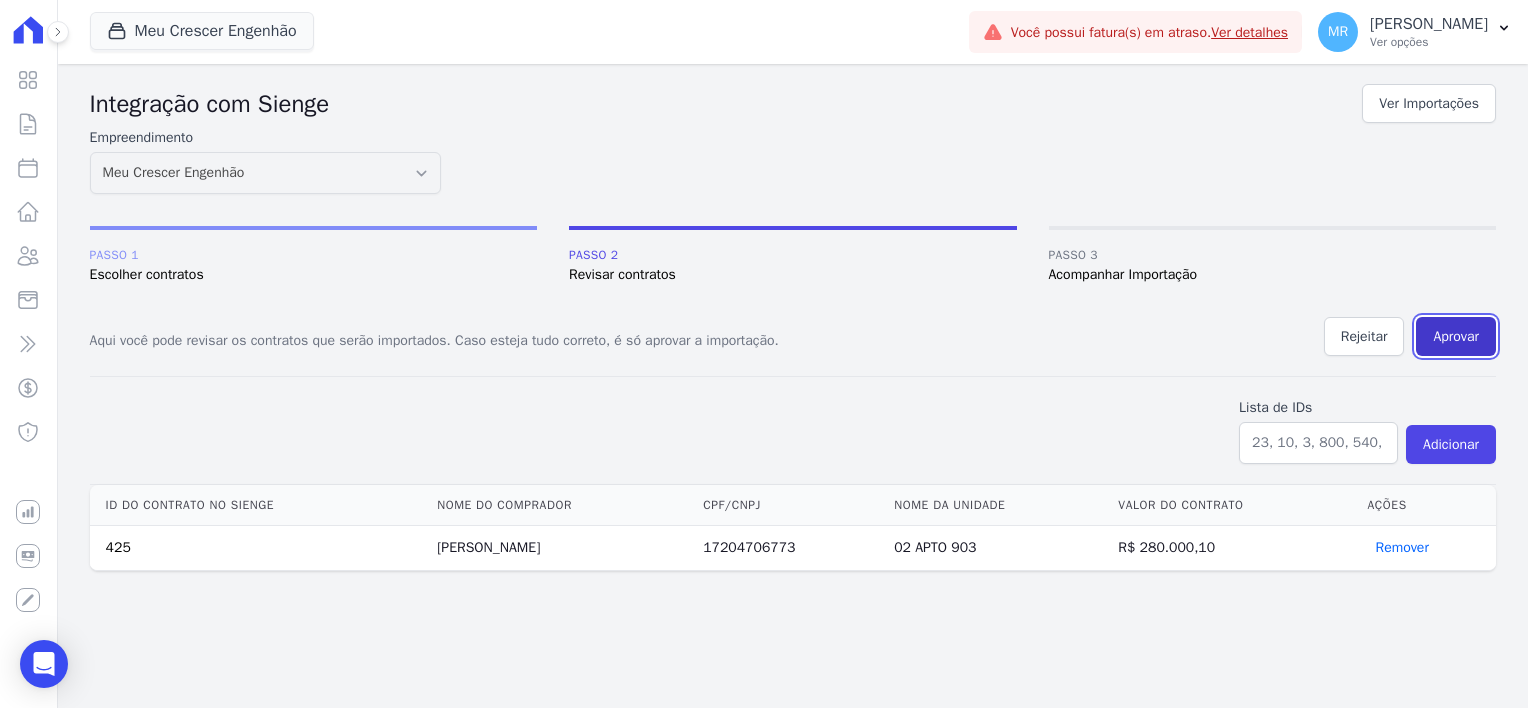 click on "Aprovar" at bounding box center (1456, 336) 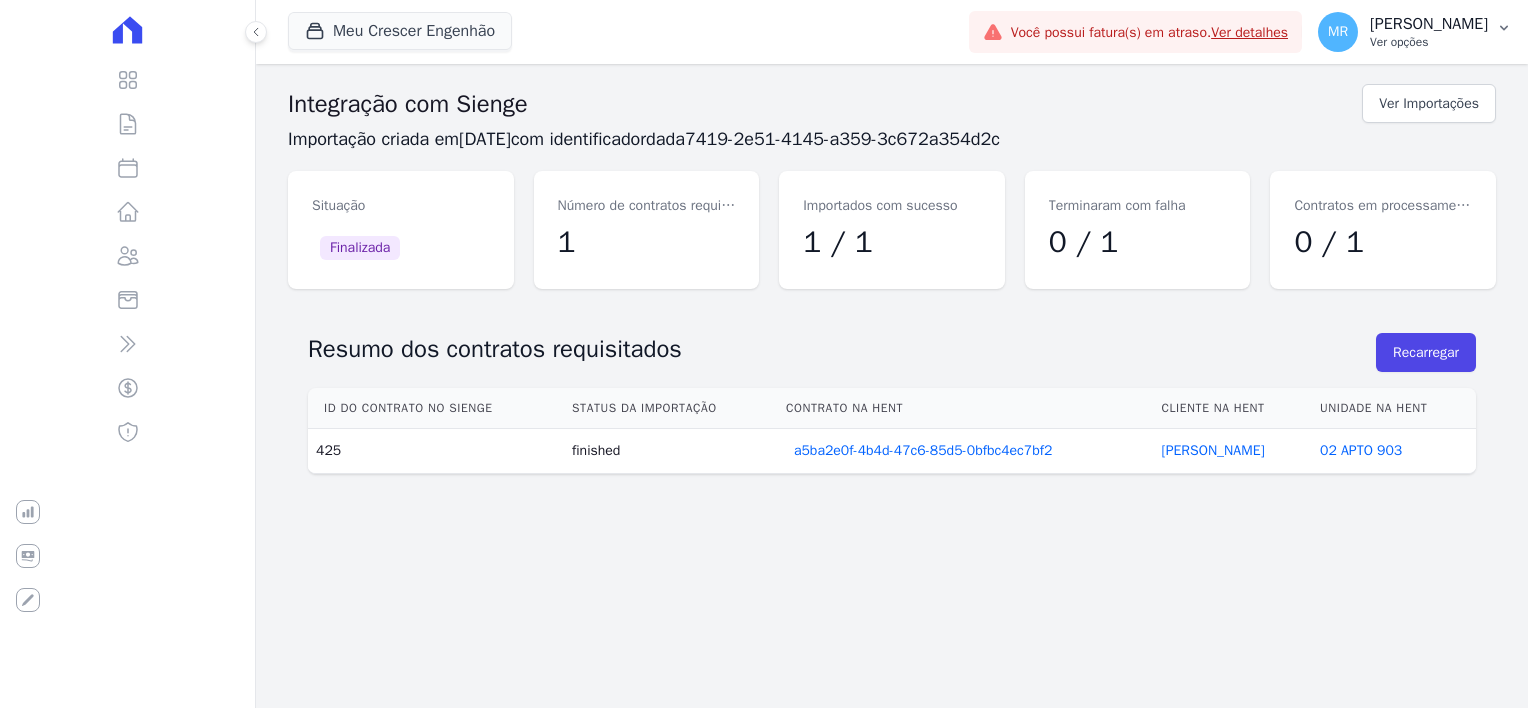 click on "Ver opções" at bounding box center [1429, 42] 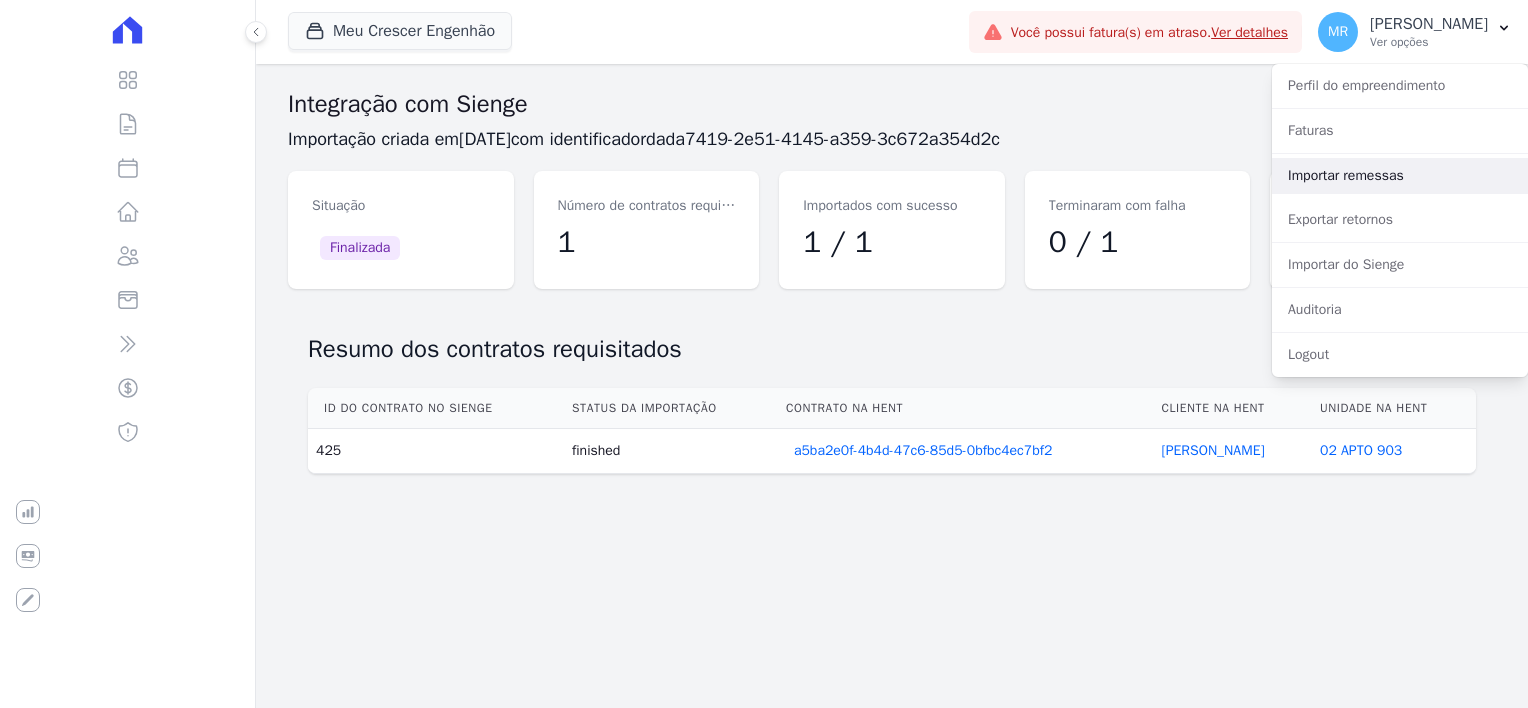 click on "Importar remessas" at bounding box center [1400, 176] 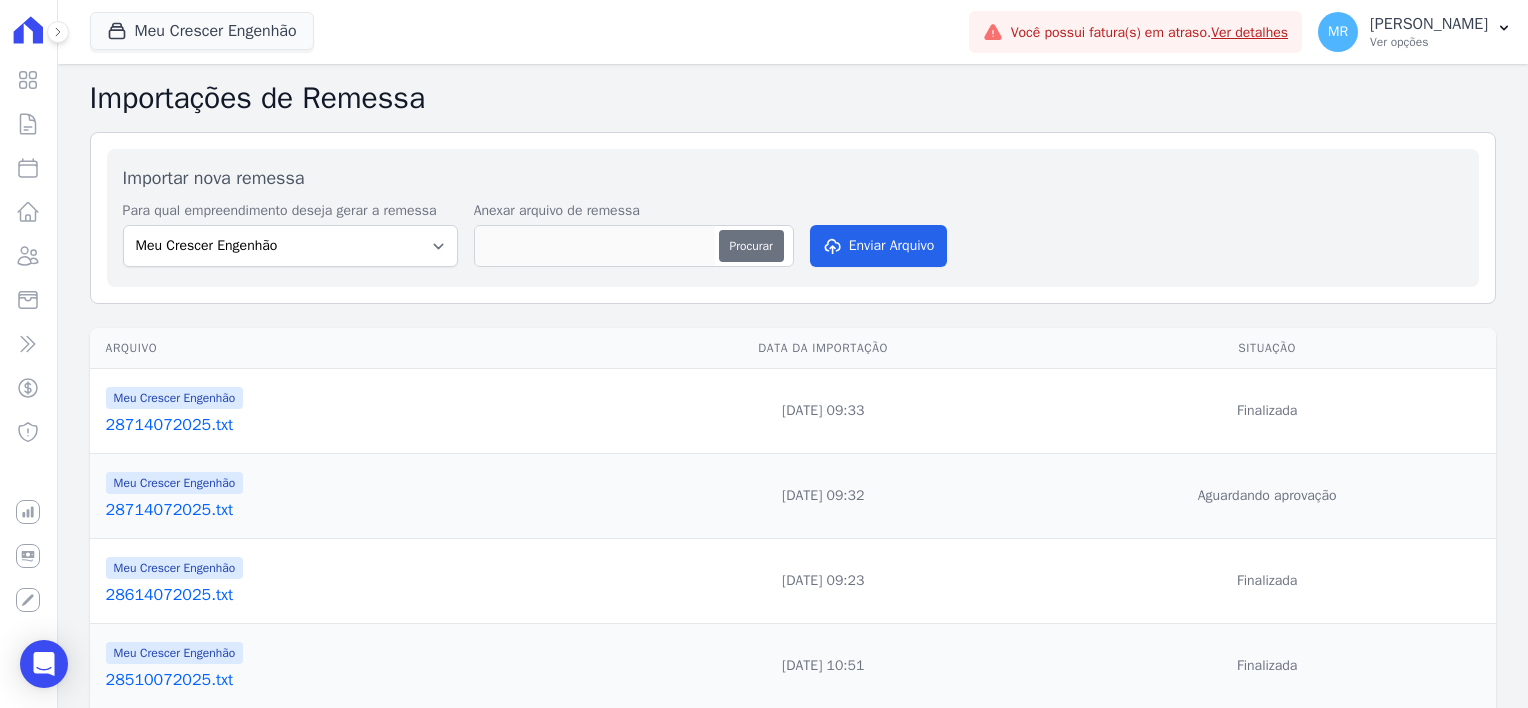 click on "Procurar" at bounding box center [751, 246] 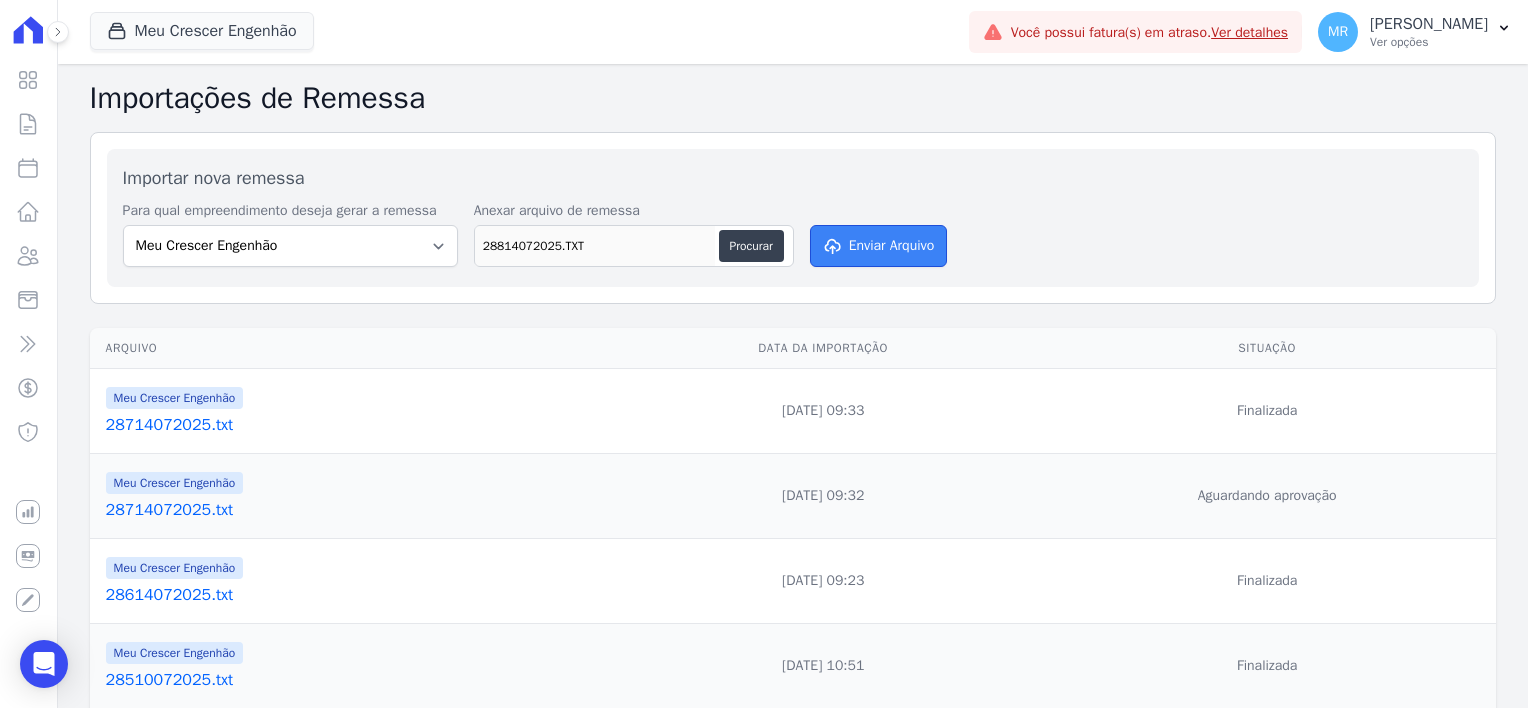 click on "Enviar Arquivo" at bounding box center (879, 246) 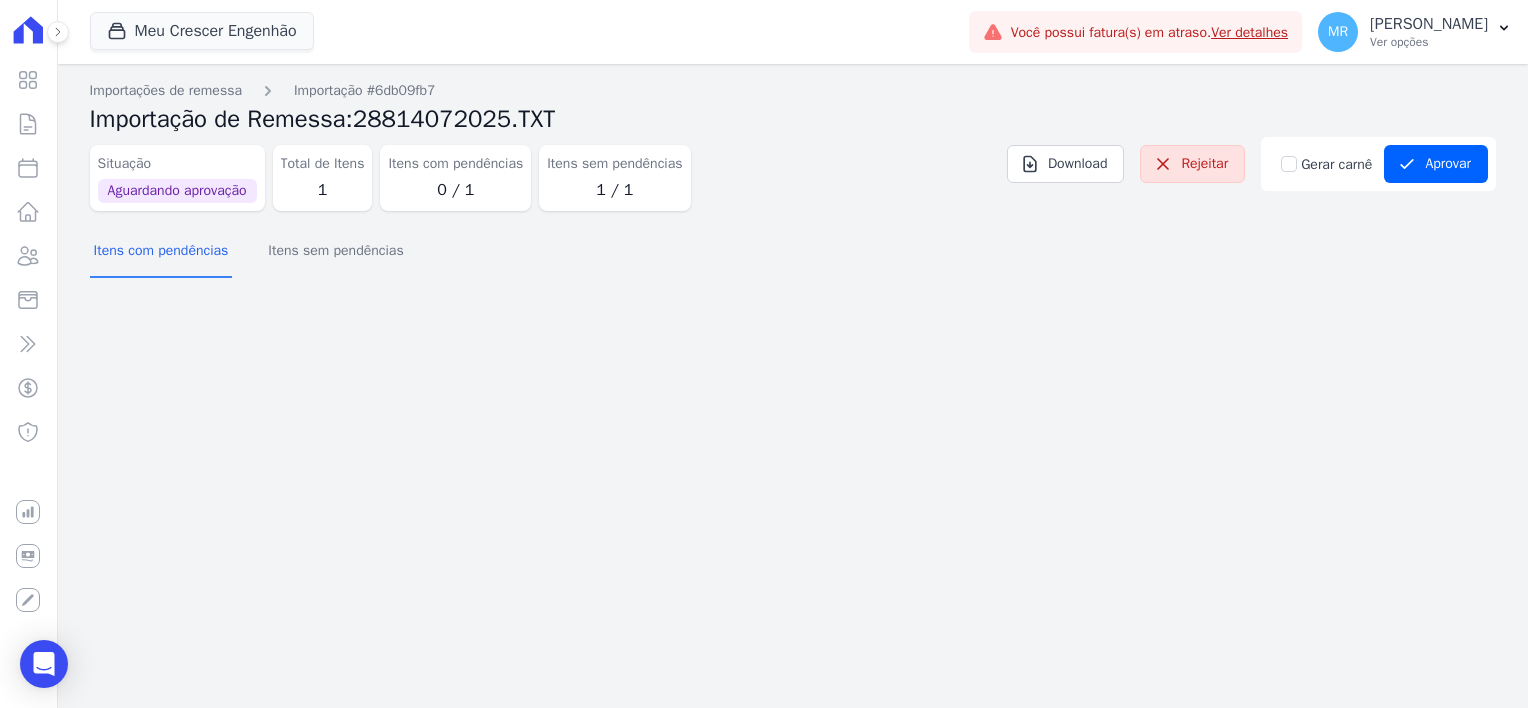 scroll, scrollTop: 0, scrollLeft: 0, axis: both 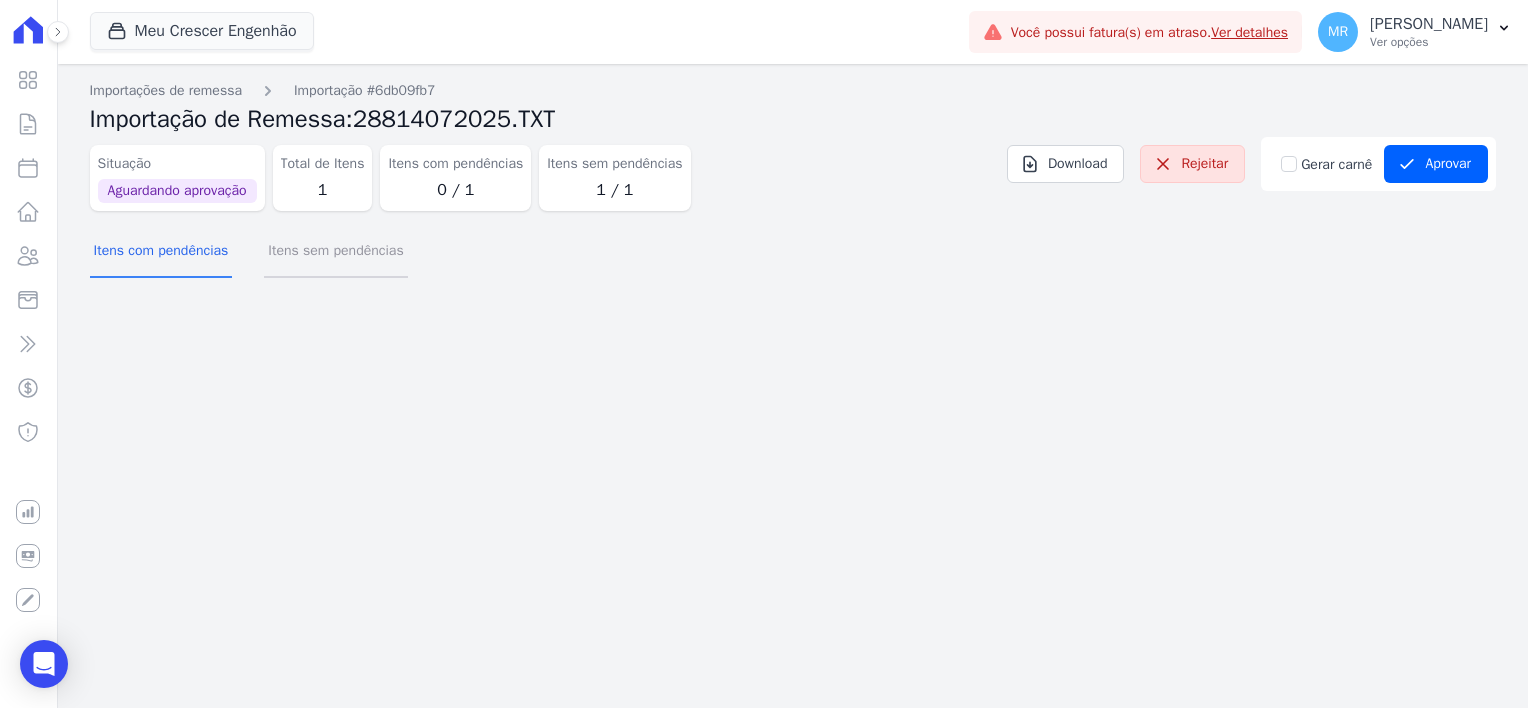 click on "Itens sem pendências" at bounding box center [335, 252] 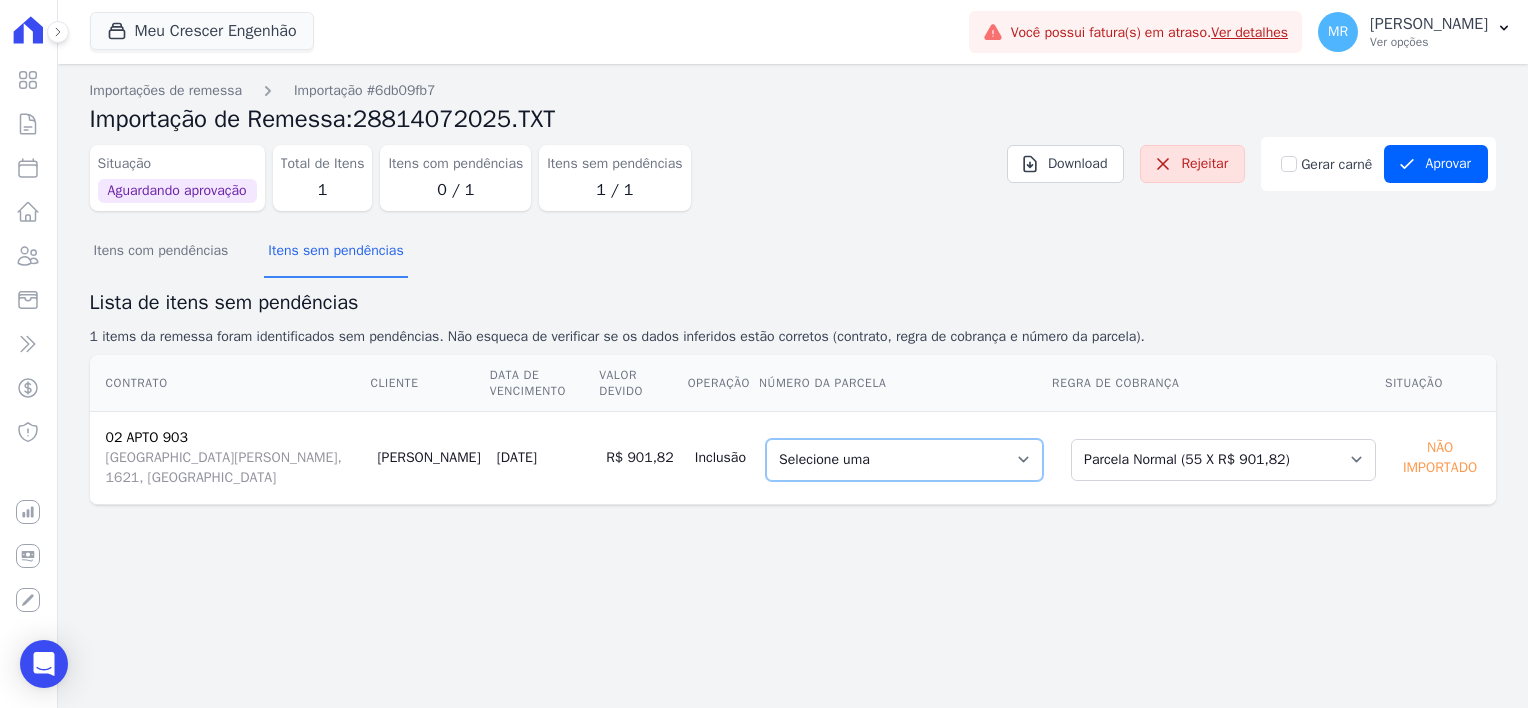 click on "Selecione uma
1 - 15/07/2025 - R$ 901,82 - Agendado
2 - 15/08/2025 - R$ 901,82 - Agendado
3 - 15/09/2025 - R$ 901,82 - Agendado
4 - 15/10/2025 - R$ 901,82 - Agendado
5 - 15/11/2025 - R$ 901,82 - Agendado
6 - 15/12/2025 - R$ 901,82 - Agendado
7 - 15/01/2026 - R$ 901,82 - Agendado
8 - 15/02/2026 - R$ 901,82 - Agendado
9 - 15/03/2026 - R$ 901,82 - Agendado
10 - 15/04/2026 - R$ 901,82 - Agendado
11 - 15/05/2026 - R$ 901,82 - Agendado
12 - 15/06/2026 - R$ 901,82 - Agendado
13 - 15/07/2026 - R$ 901,82 - Agendado
14 - 15/08/2026 - R$ 901,82 - Agendado
15 - 15/09/2026 - R$ 901,82 - Agendado
16 - 15/10/2026 - R$ 901,82 - Agendado
17 - 15/11/2026 - R$ 901,82 - Agendado
18 - 15/12/2026 - R$ 901,82 - Agendado
20 - 15/01/2027 - R$ 901,82 - Agendado
21 - 15/02/2027 - R$ 901,82 - Agendado
22 - 15/03/2027 - R$ 901,82 - Agendado
23 - 15/04/2027 - R$ 901,82 - Agendado
24 - 15/05/2027 - R$ 901,82 - Agendado
25 - 15/06/2027 - R$ 901,82 - Agendado" at bounding box center (904, 460) 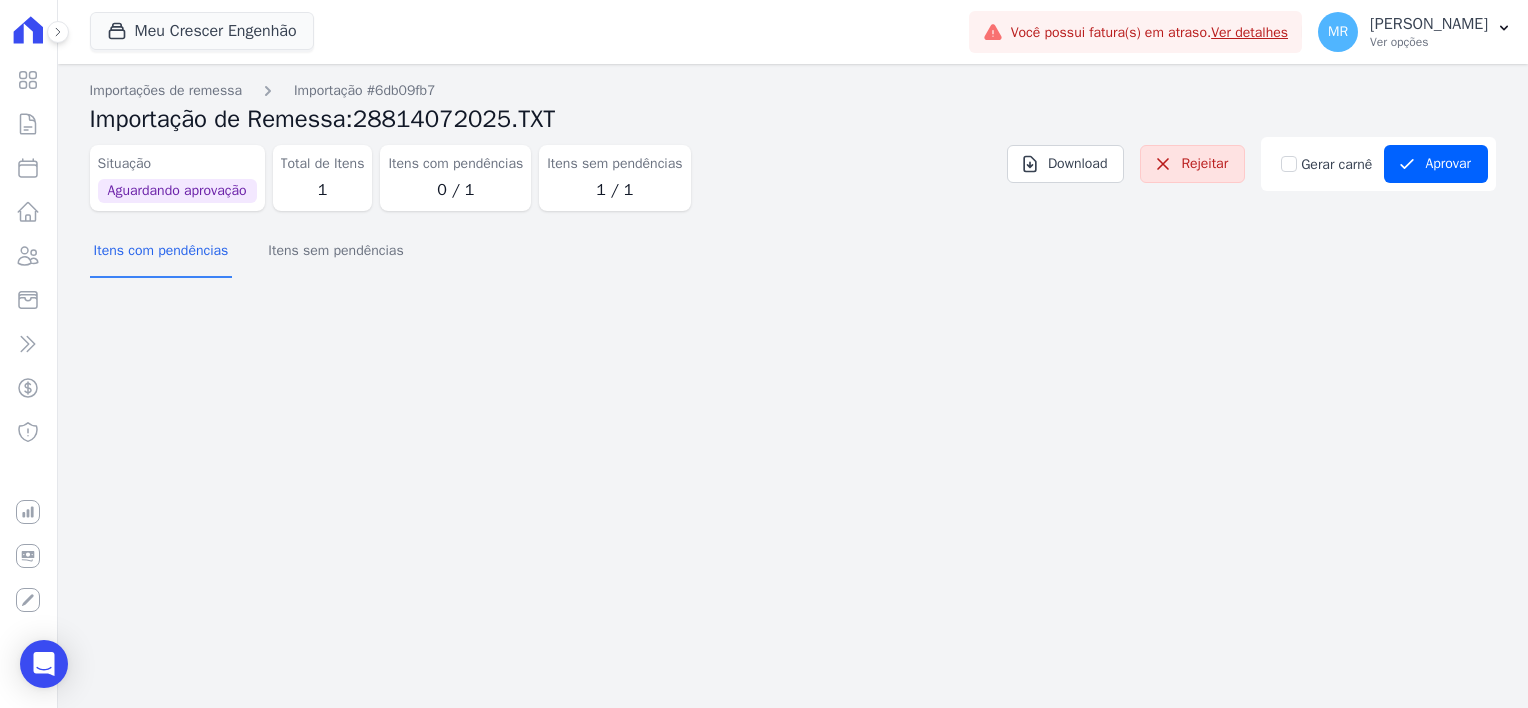 scroll, scrollTop: 0, scrollLeft: 0, axis: both 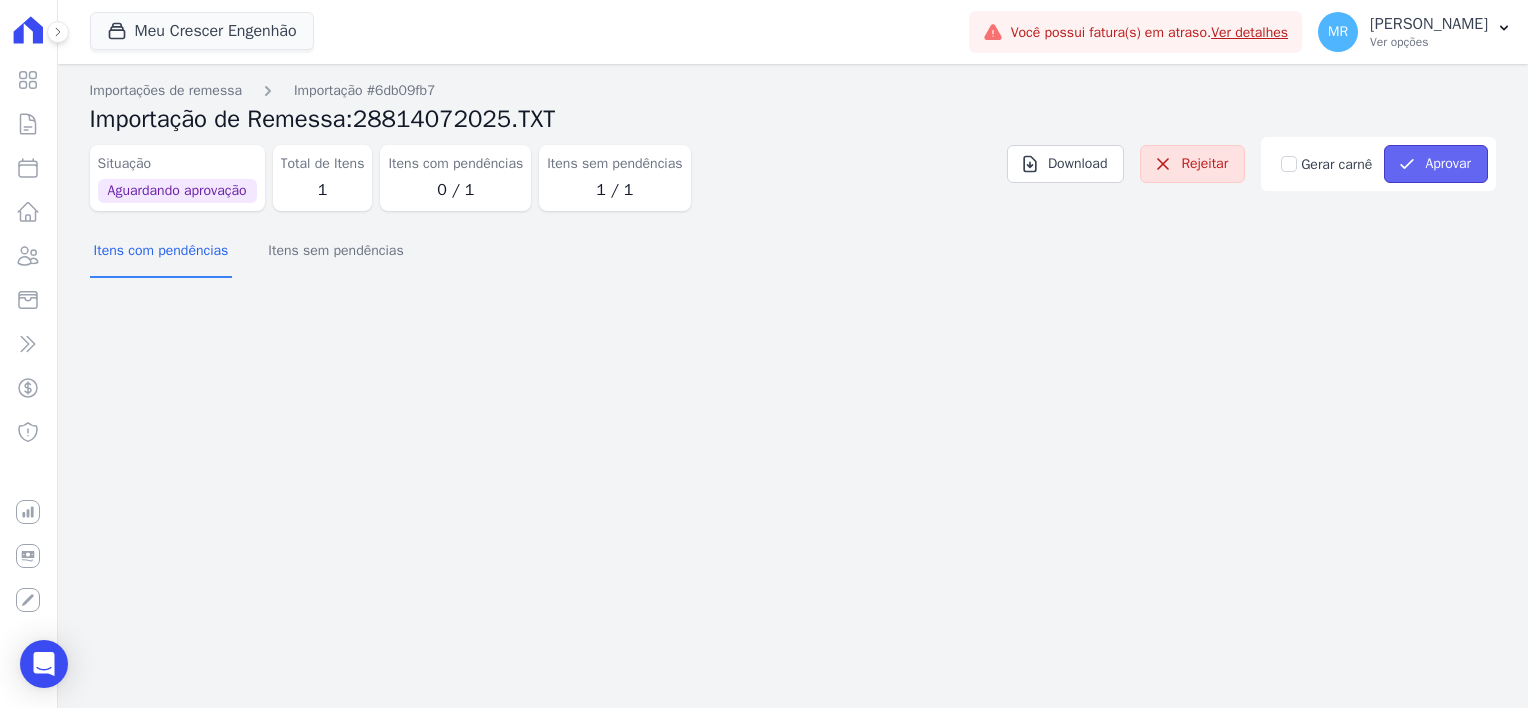click on "Aprovar" at bounding box center (1436, 164) 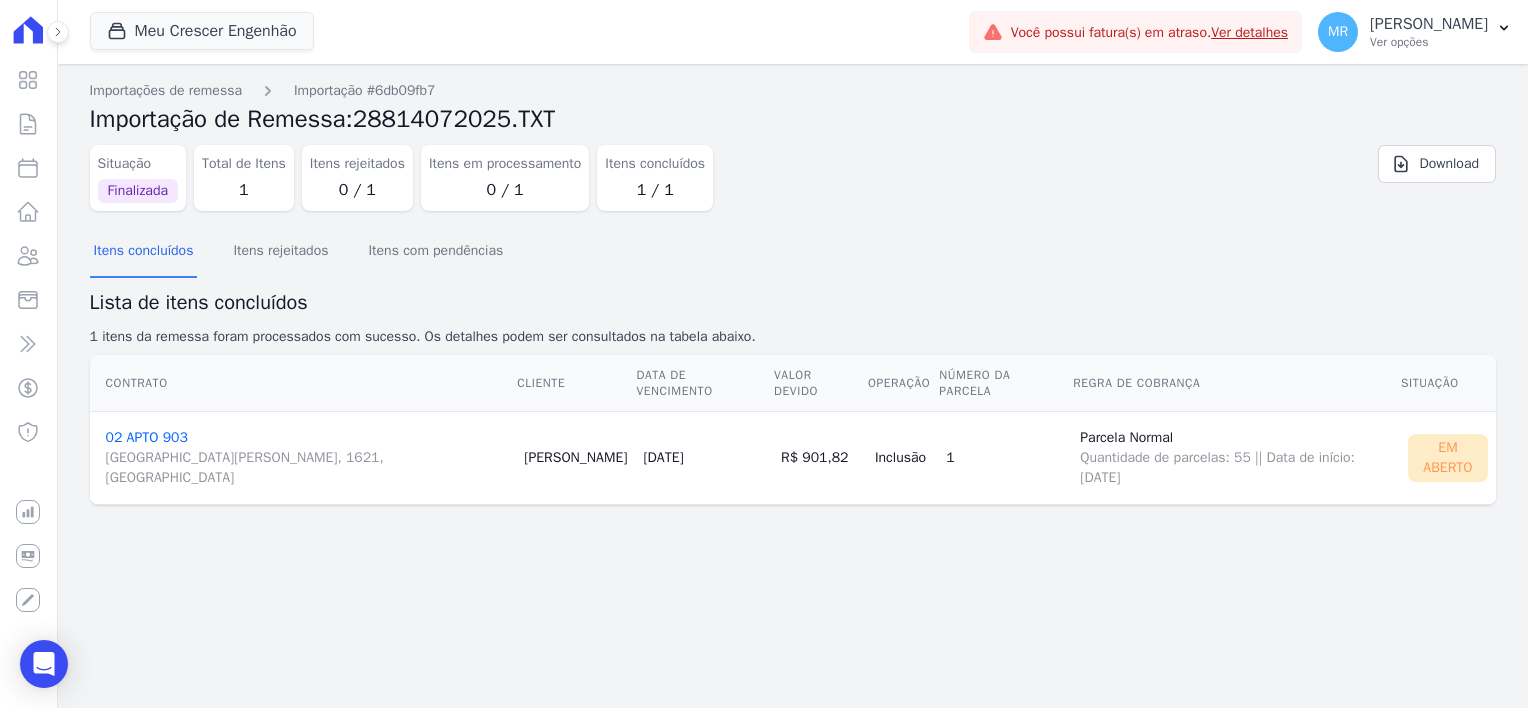 scroll, scrollTop: 0, scrollLeft: 0, axis: both 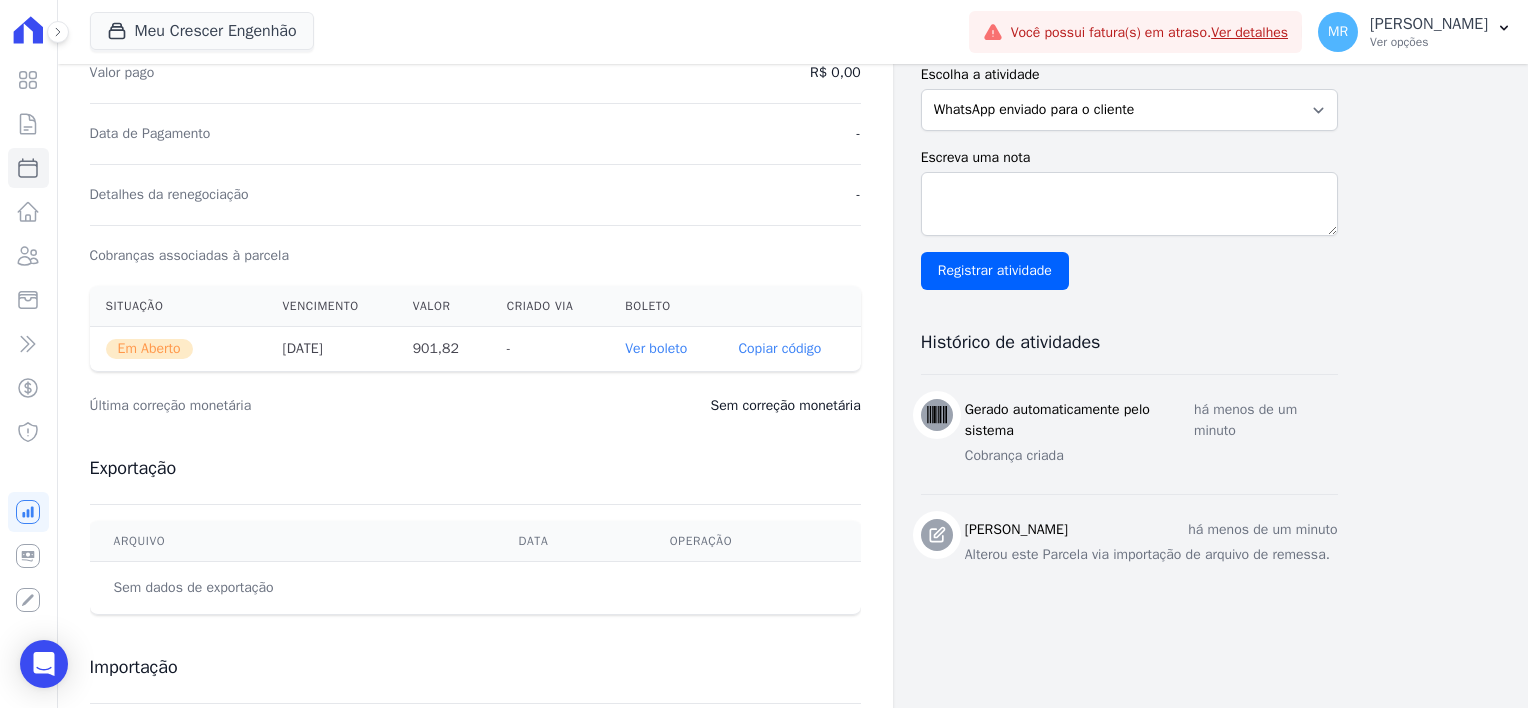click on "Copiar código" at bounding box center [779, 349] 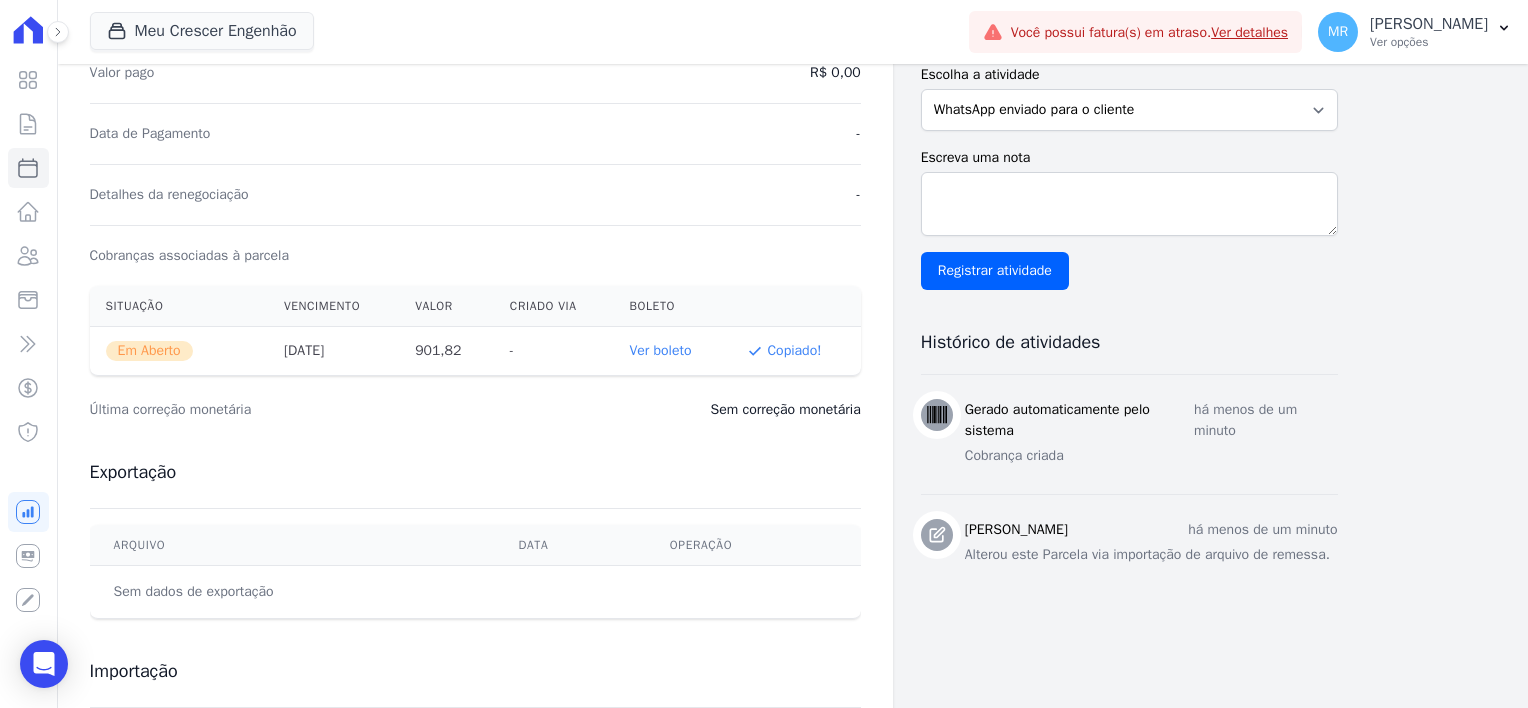 click on "Ver boleto" at bounding box center [660, 350] 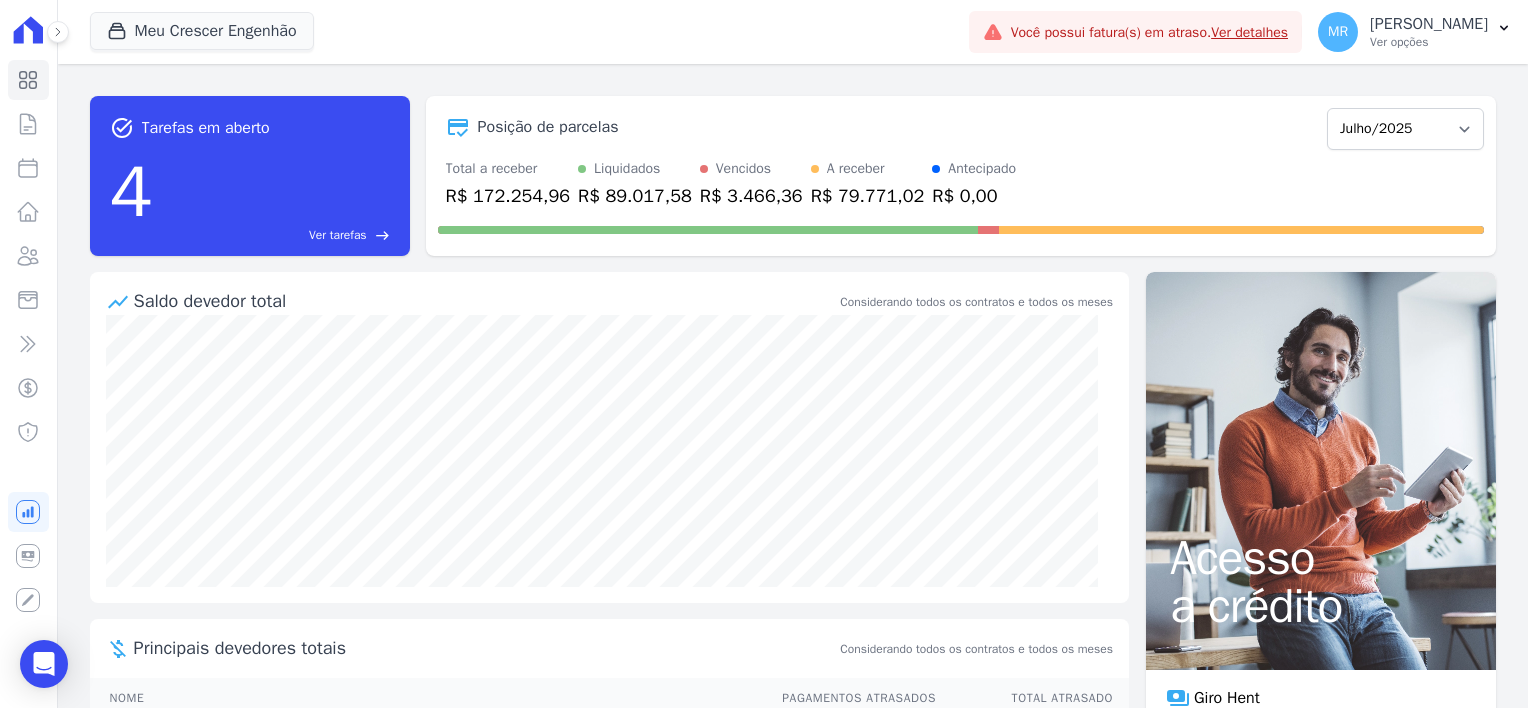 scroll, scrollTop: 0, scrollLeft: 0, axis: both 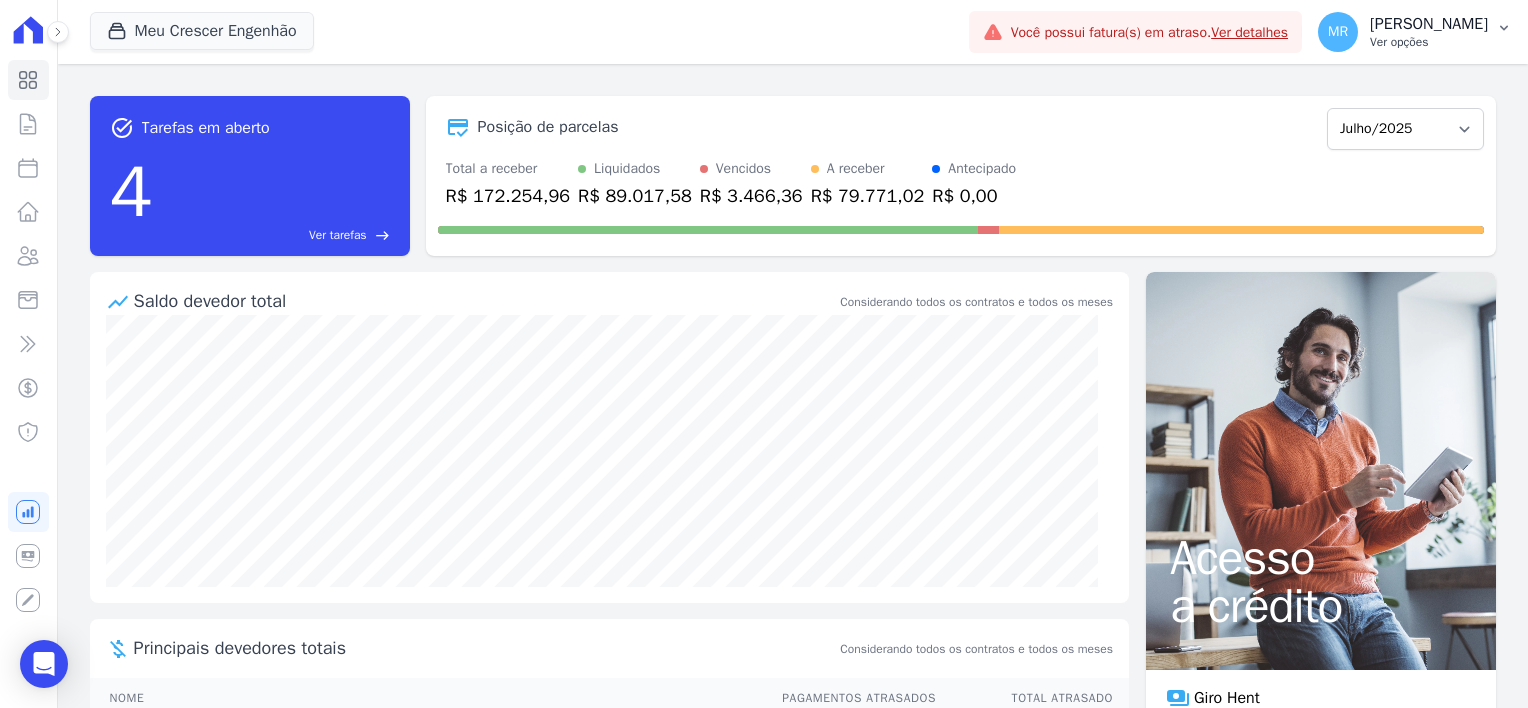 click on "[PERSON_NAME]" at bounding box center [1429, 24] 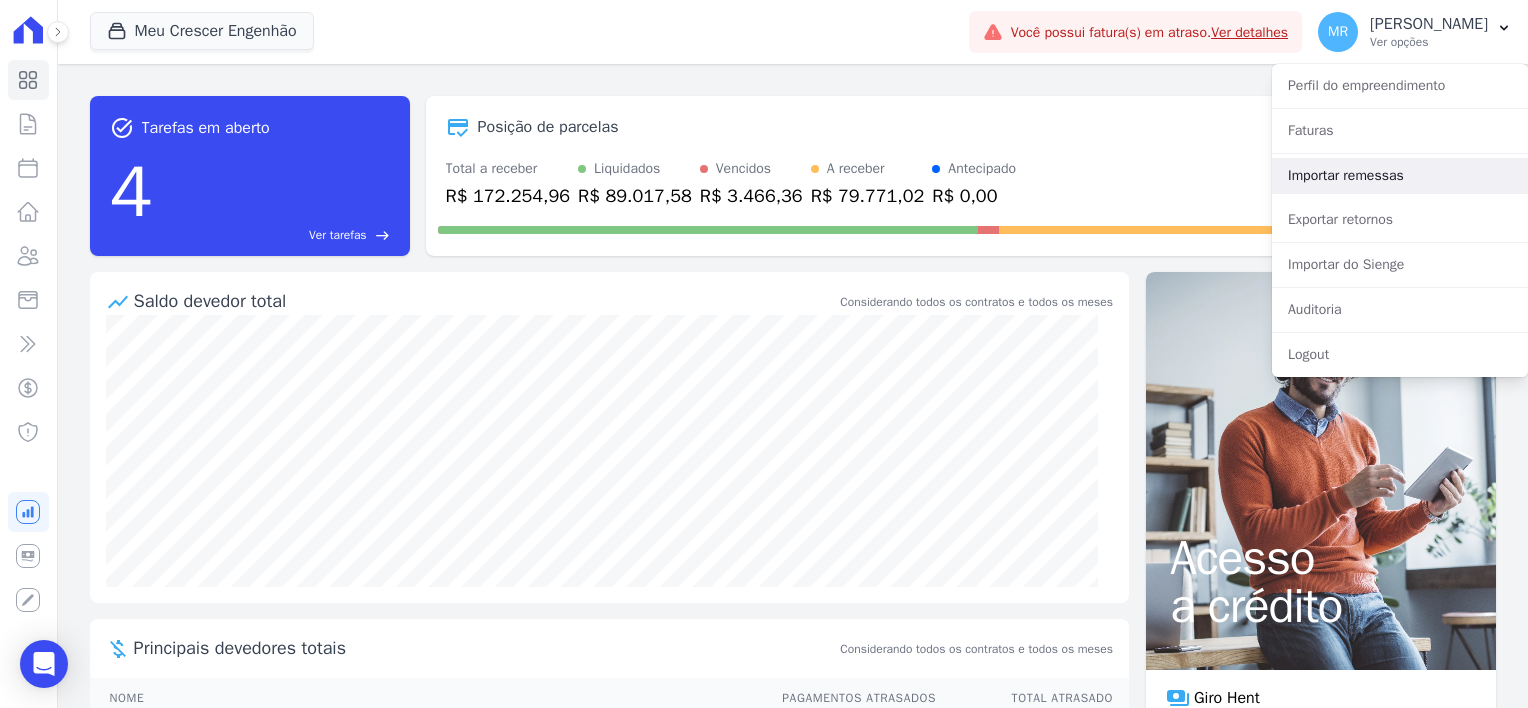 click on "Importar remessas" at bounding box center [1400, 176] 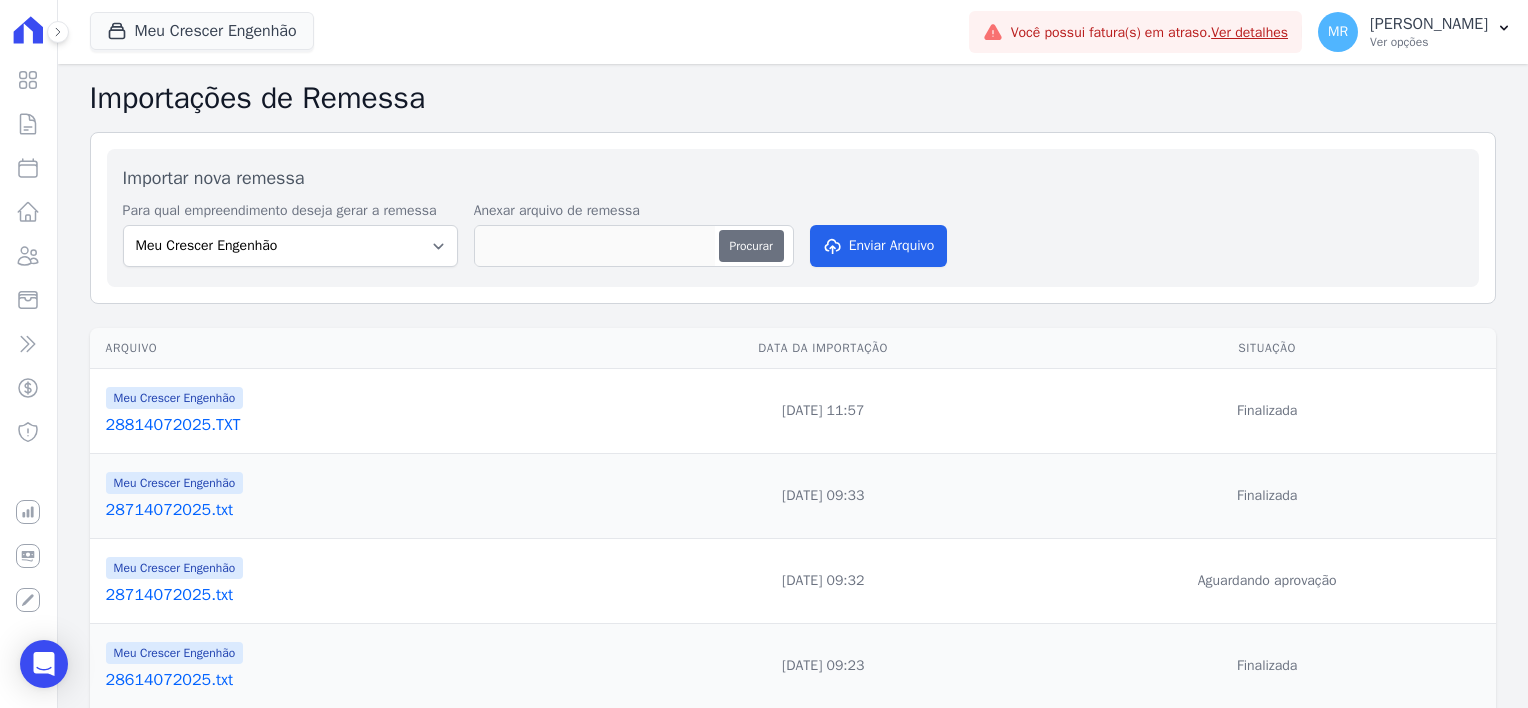 click on "Procurar" at bounding box center [751, 246] 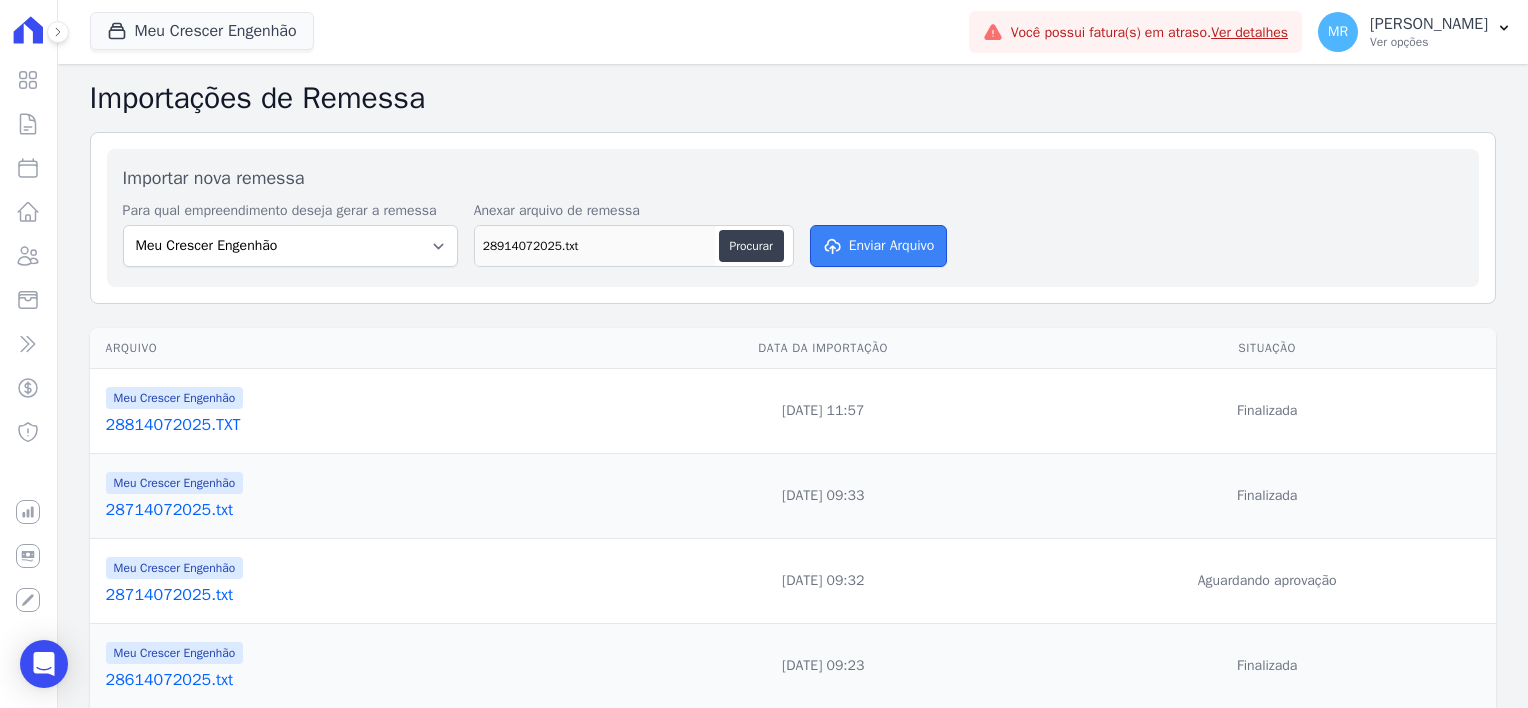 click on "Enviar Arquivo" at bounding box center (879, 246) 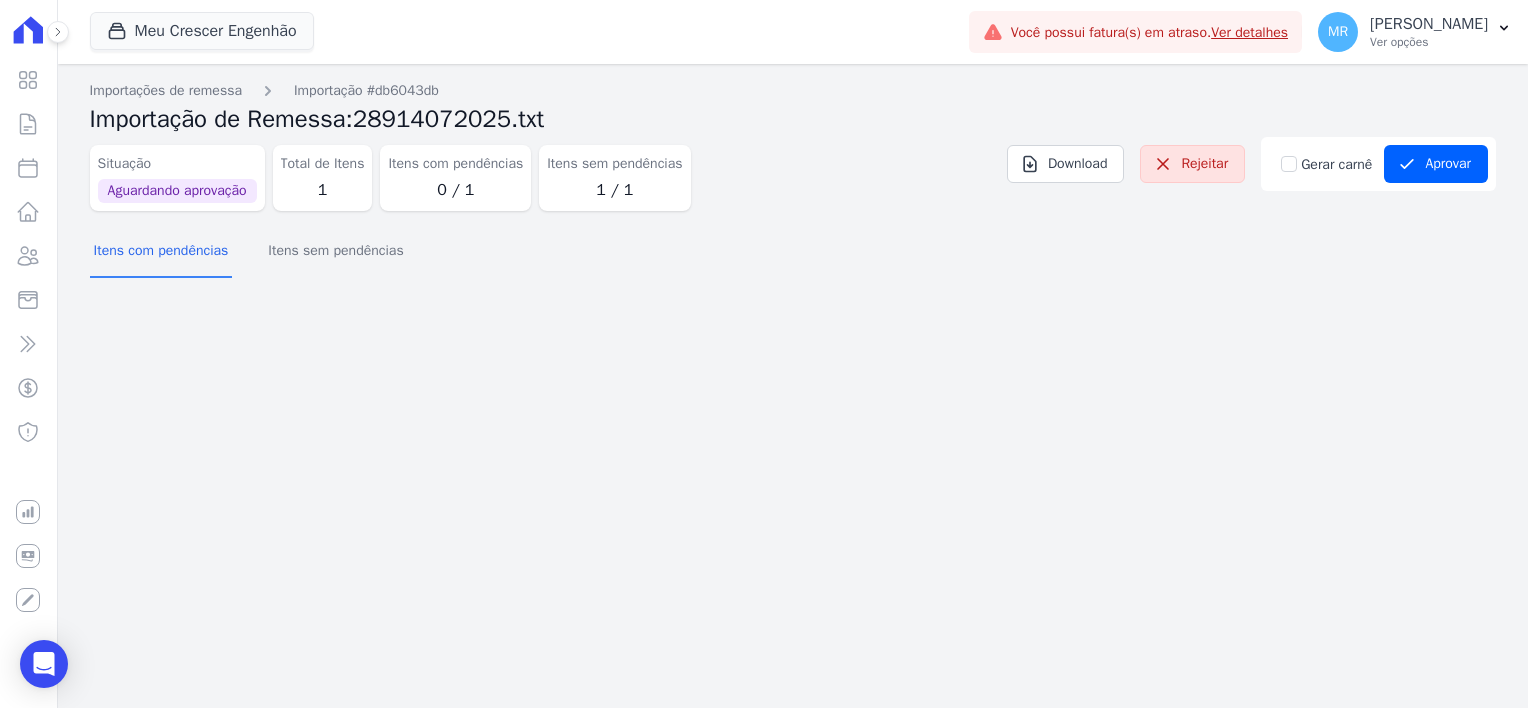 scroll, scrollTop: 0, scrollLeft: 0, axis: both 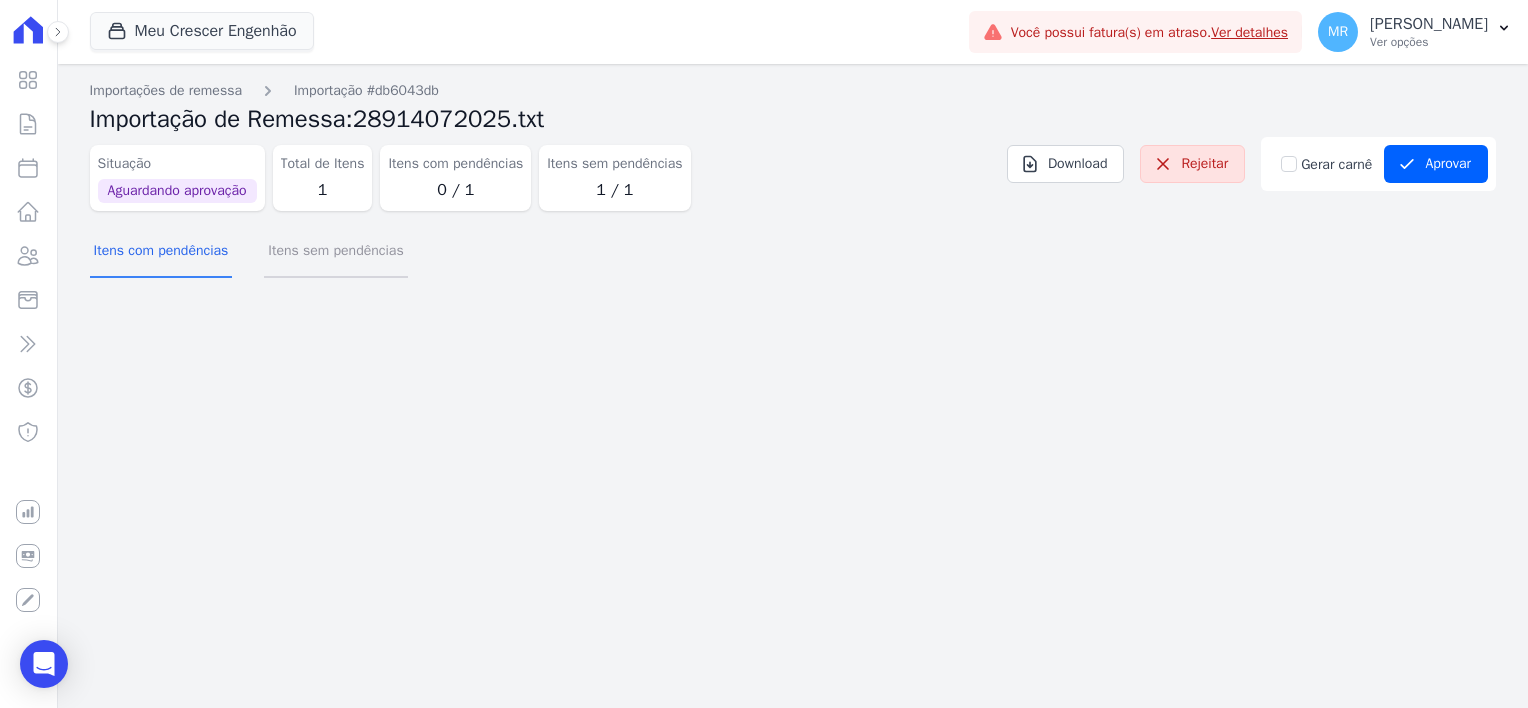 click on "Itens sem pendências" at bounding box center (335, 252) 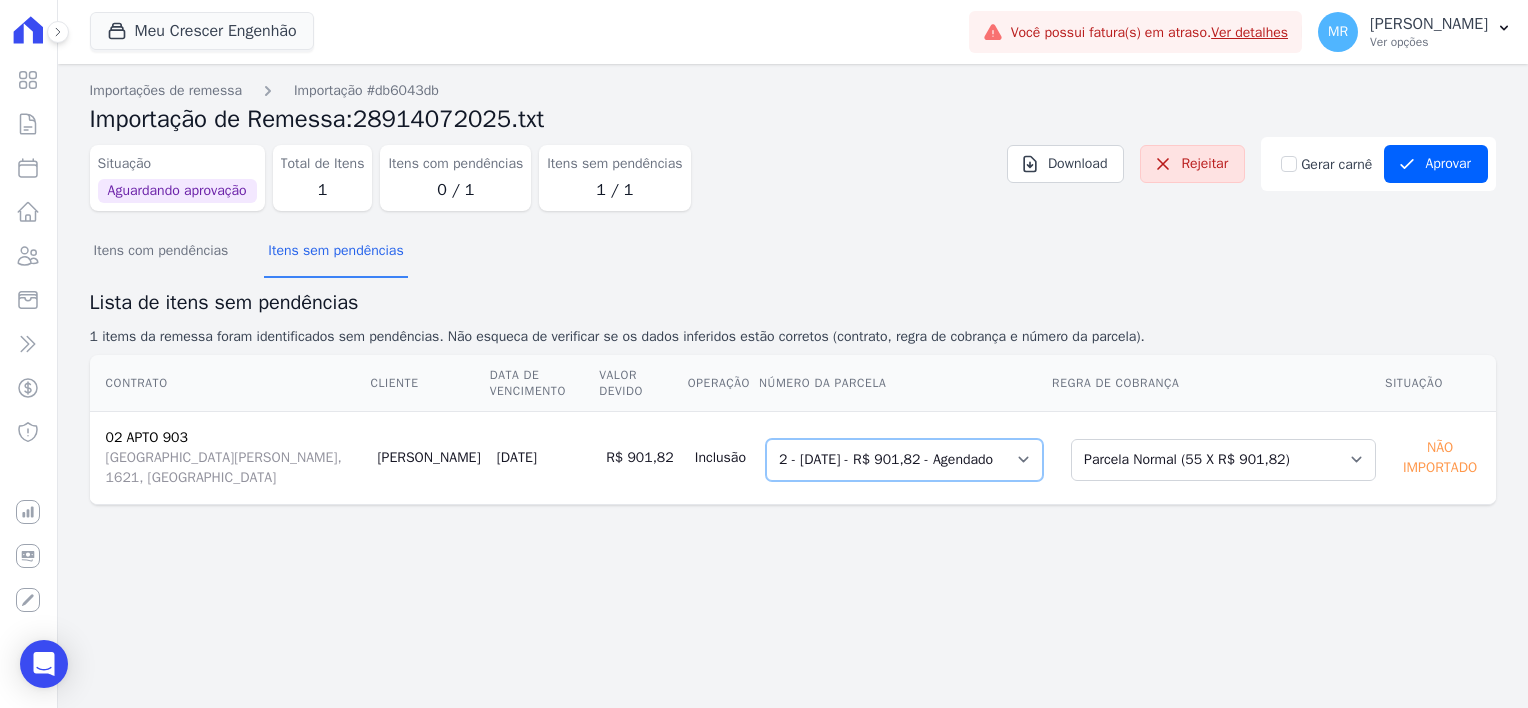 click on "Selecione uma
2 - [DATE] - R$ 901,82 - Agendado
3 - [DATE] - R$ 901,82 - Agendado
4 - [DATE] - R$ 901,82 - Agendado
5 - [DATE] - R$ 901,82 - Agendado
6 - [DATE] - R$ 901,82 - Agendado
7 - [DATE] - R$ 901,82 - Agendado
8 - [DATE] - R$ 901,82 - Agendado
9 - [DATE] - R$ 901,82 - Agendado
10 - [DATE] - R$ 901,82 - Agendado
11 - [DATE] - R$ 901,82 - Agendado
12 - [DATE] - R$ 901,82 - Agendado
13 - [DATE] - R$ 901,82 - Agendado
14 - [DATE] - R$ 901,82 - Agendado
15 - [DATE] - R$ 901,82 - Agendado
16 - [DATE] - R$ 901,82 - Agendado
17 - [DATE] - R$ 901,82 - Agendado
18 - [DATE] - R$ 901,82 - Agendado
20 - [DATE] - R$ 901,82 - Agendado
21 - [DATE] - R$ 901,82 - Agendado
22 - [DATE] - R$ 901,82 - Agendado
23 - [DATE] - R$ 901,82 - Agendado
24 - [DATE] - R$ 901,82 - Agendado
25 - [DATE] - R$ 901,82 - Agendado
26 - [DATE] - R$ 901,82 - Agendado" at bounding box center [904, 460] 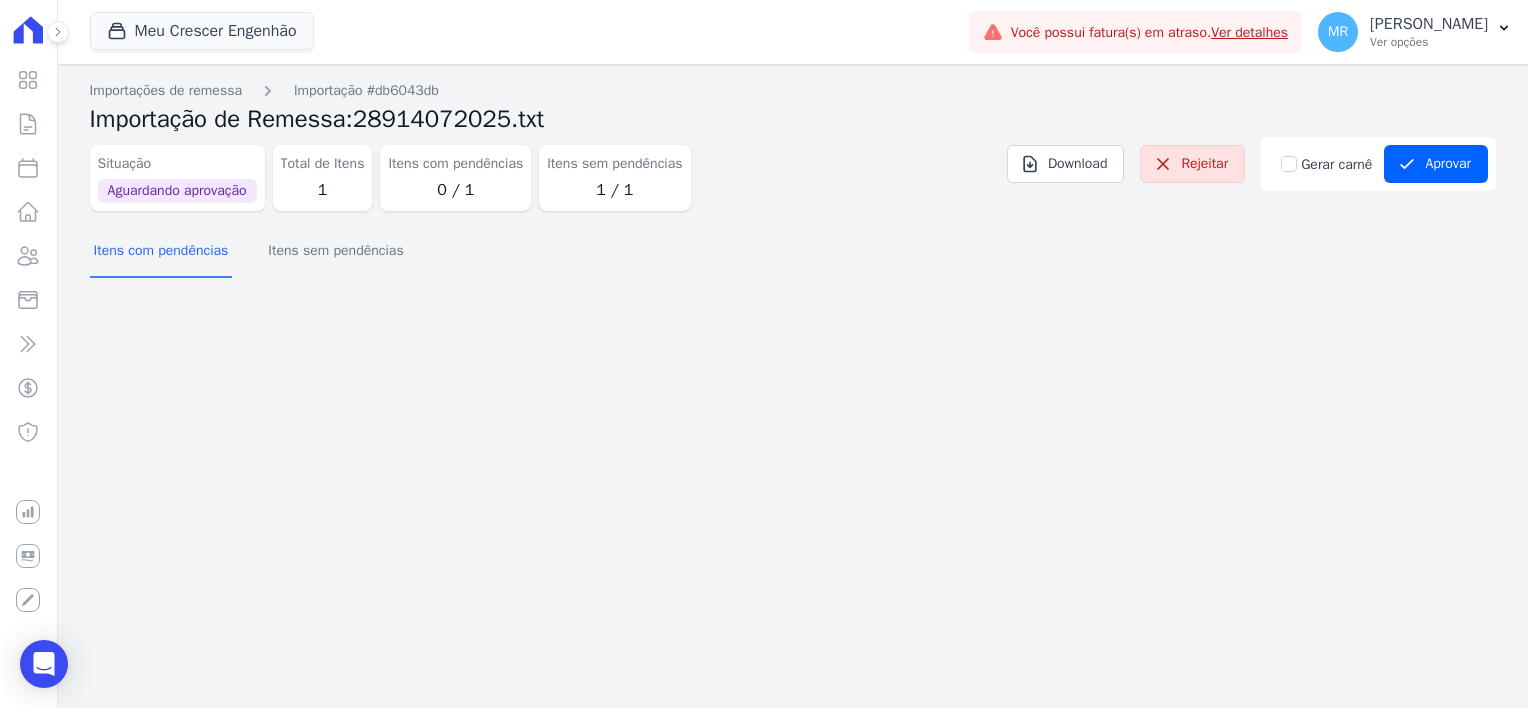 scroll, scrollTop: 0, scrollLeft: 0, axis: both 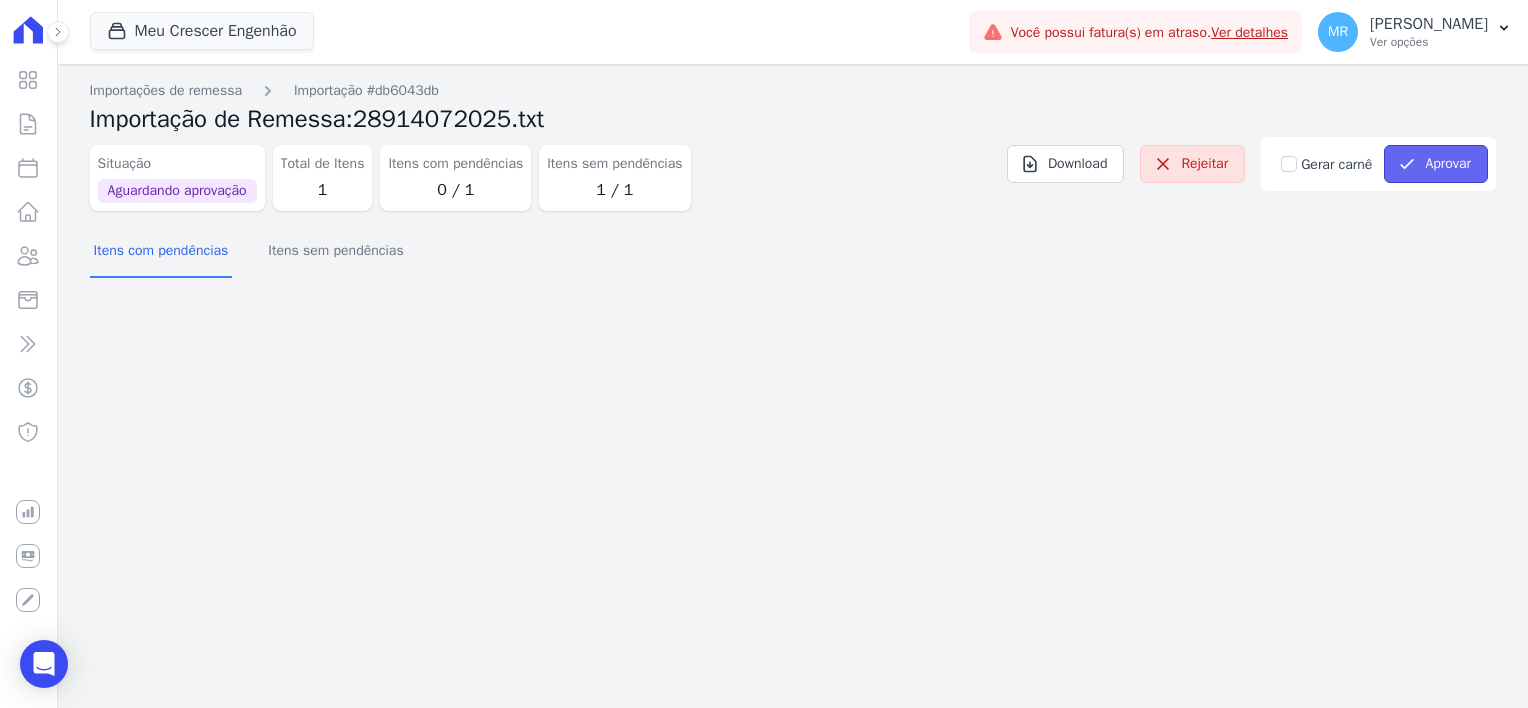 click on "Aprovar" at bounding box center (1436, 164) 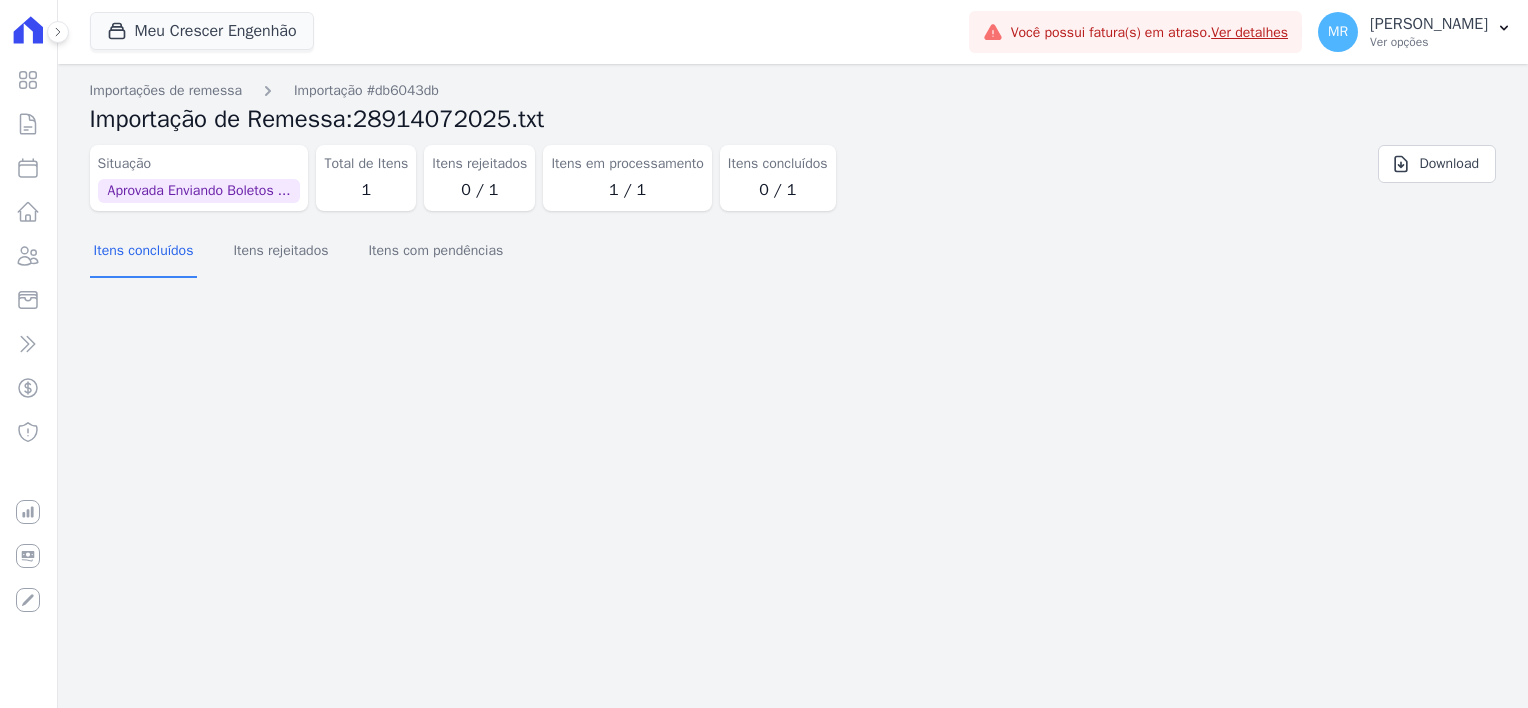 scroll, scrollTop: 0, scrollLeft: 0, axis: both 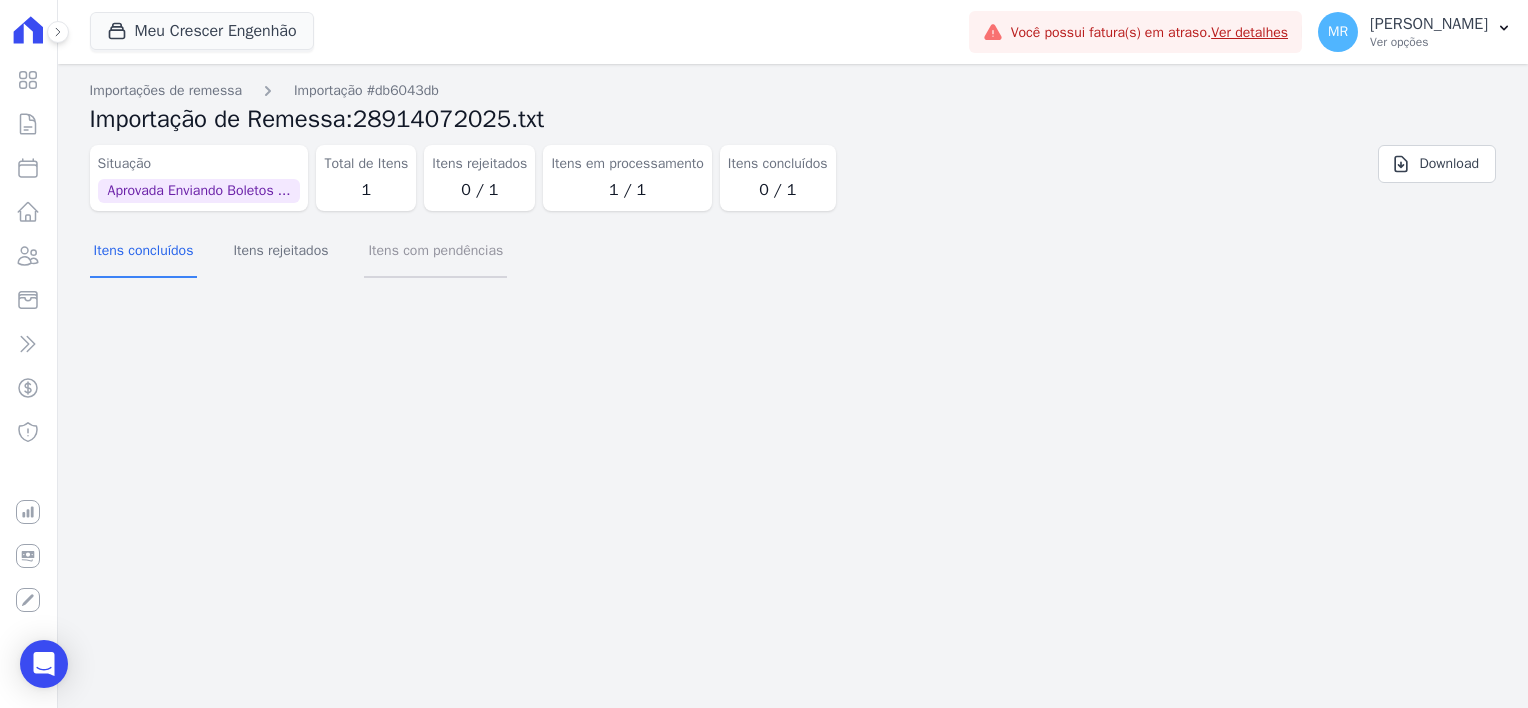 click on "Itens com pendências" at bounding box center [435, 252] 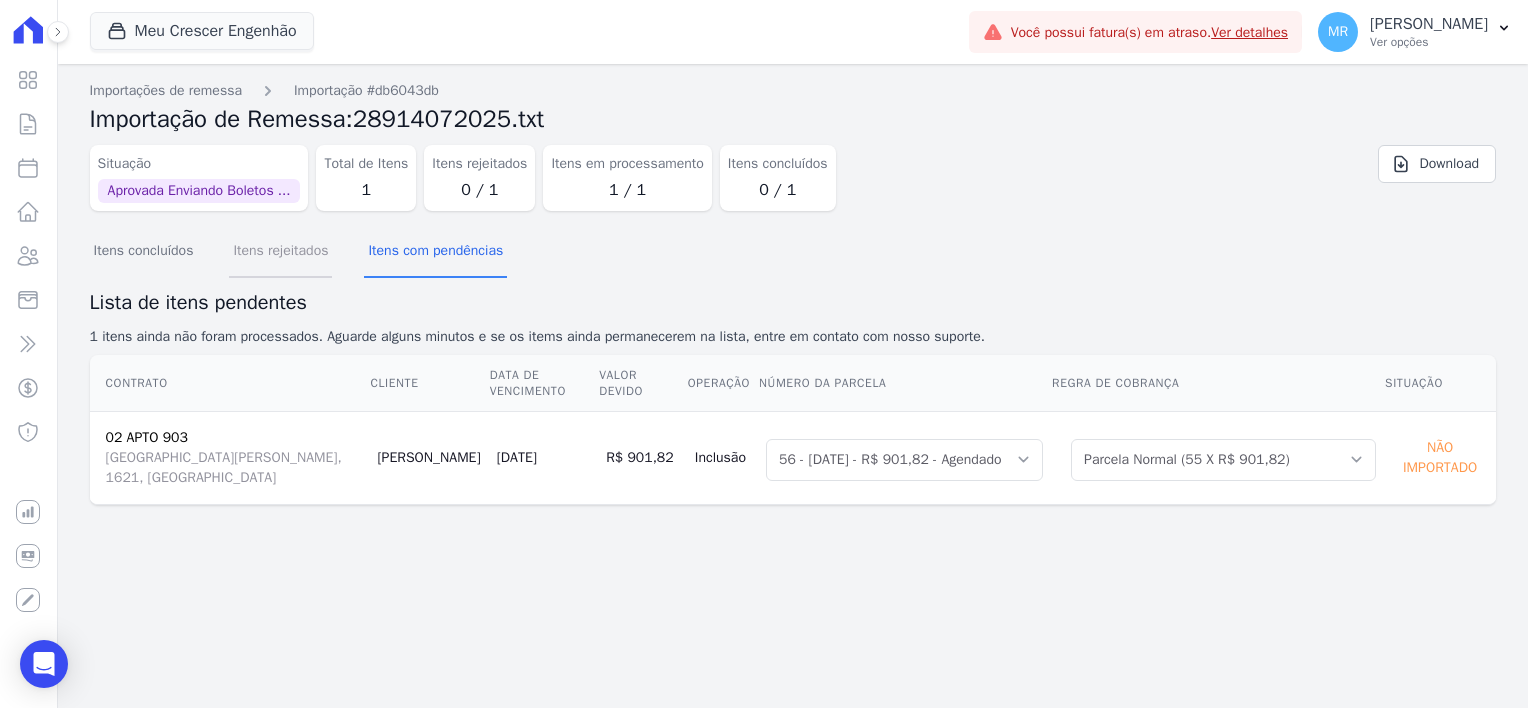 click on "Itens rejeitados" at bounding box center [280, 252] 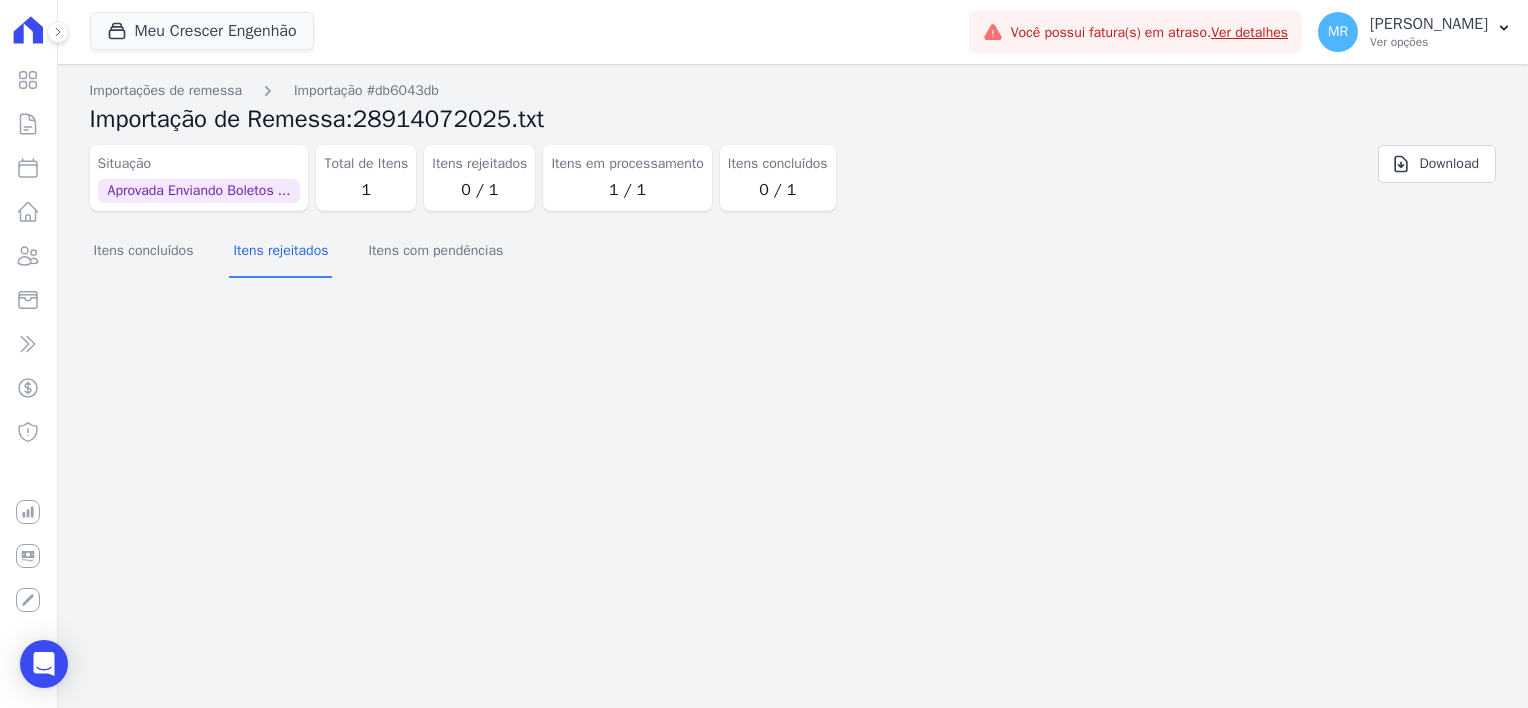 click on "Importações de remessa
Importação
#db6043db
Importação de Remessa:  28914072025.txt
Situação
Aprovada
Enviando Boletos ...
Total de Itens
1
Itens rejeitados
0 / 1
Itens em processamento
1 / 1
Itens concluídos
0 / 1
Download
Itens concluídos" at bounding box center [793, 386] 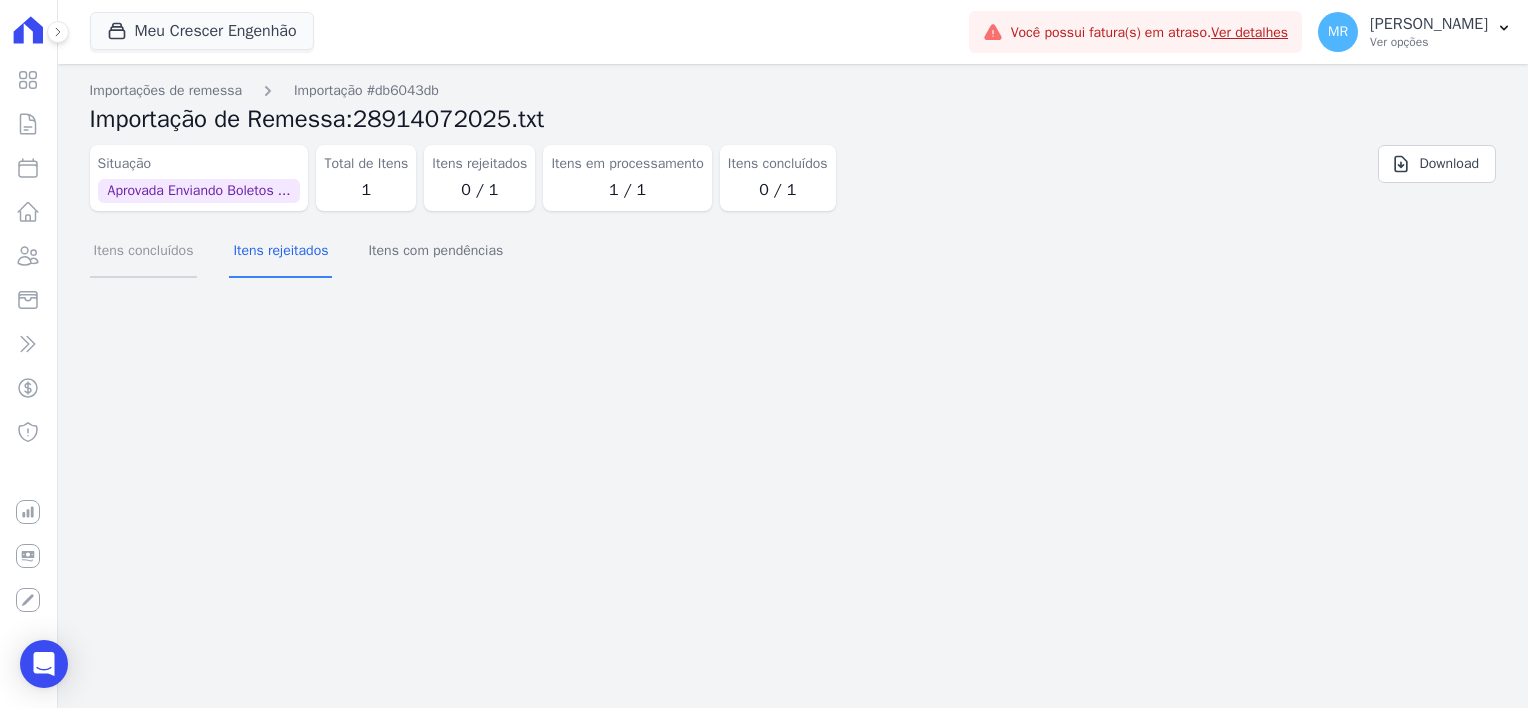click on "Itens concluídos" at bounding box center [144, 252] 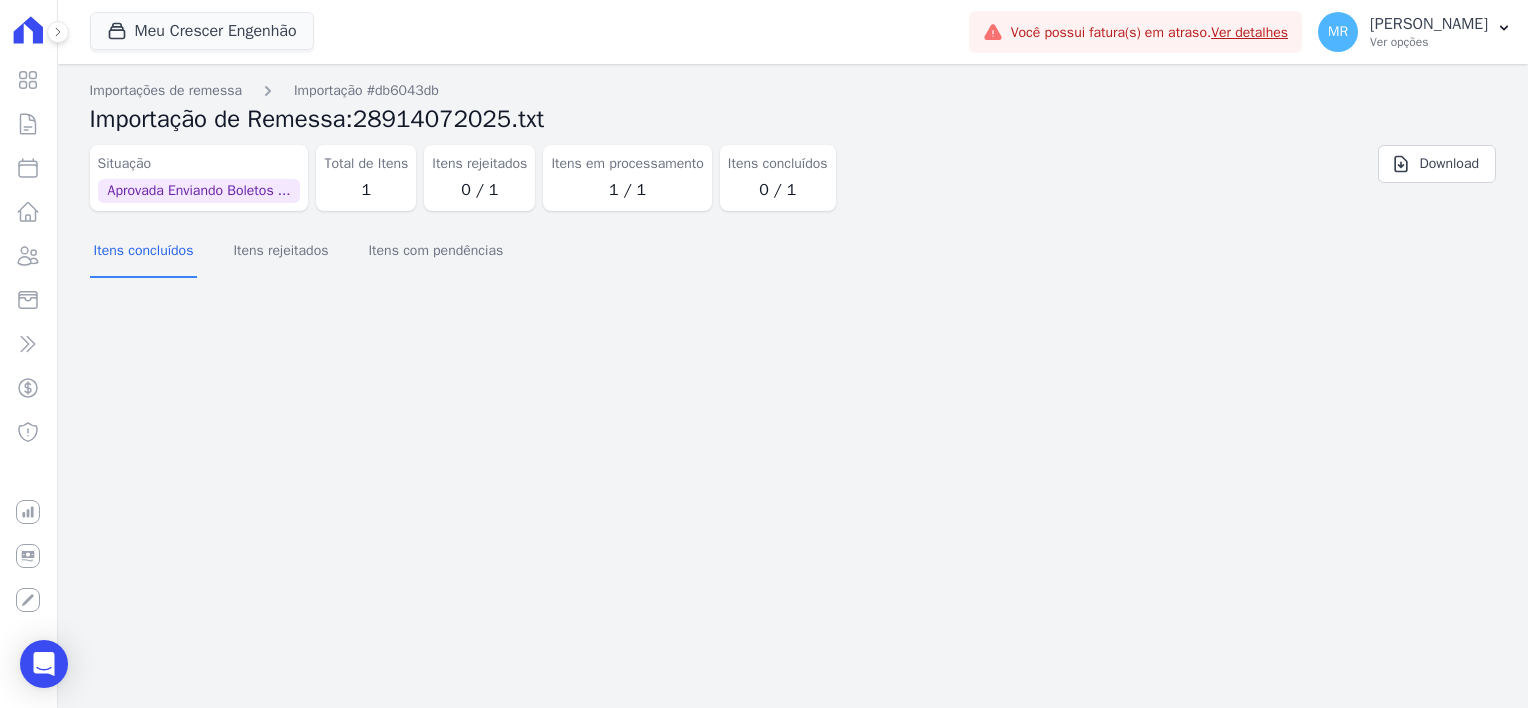 scroll, scrollTop: 0, scrollLeft: 0, axis: both 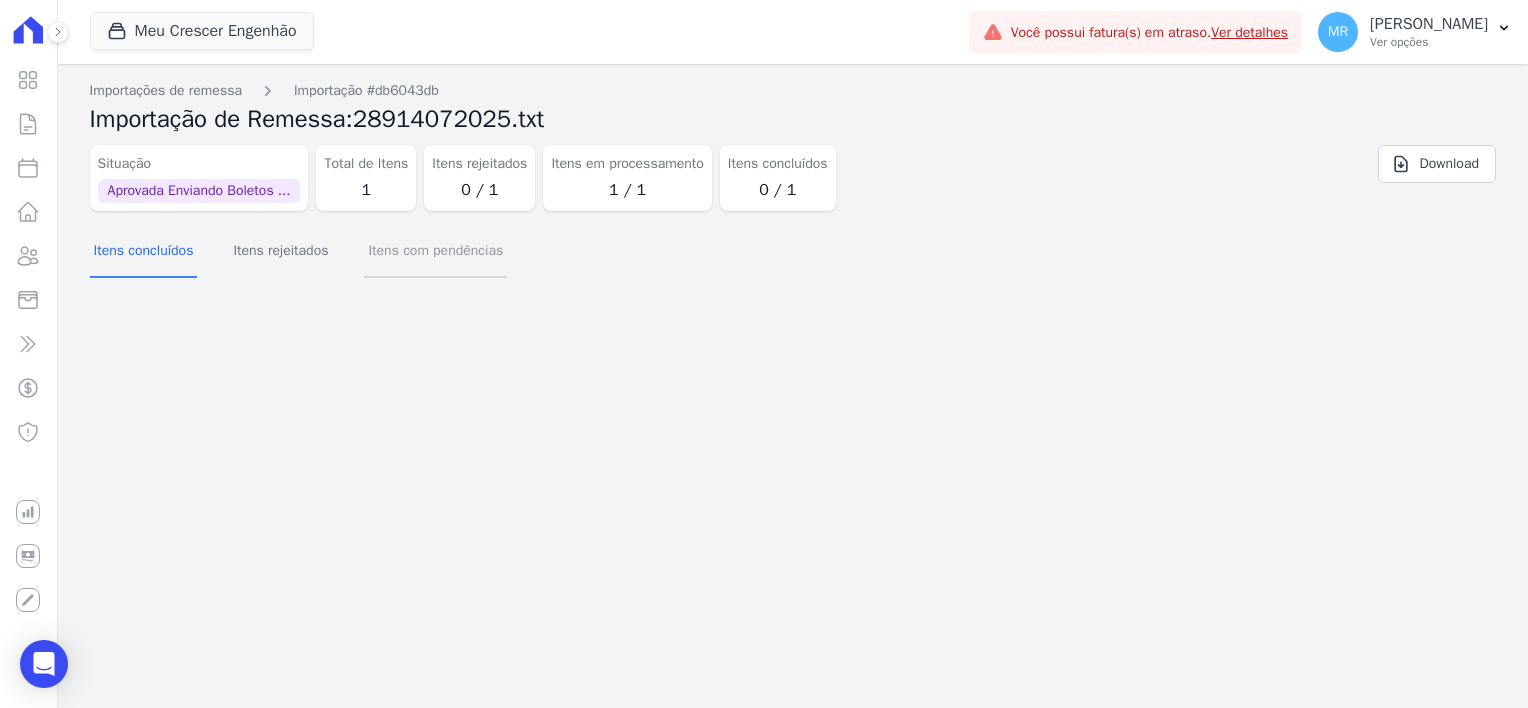 click on "Itens com pendências" at bounding box center (435, 252) 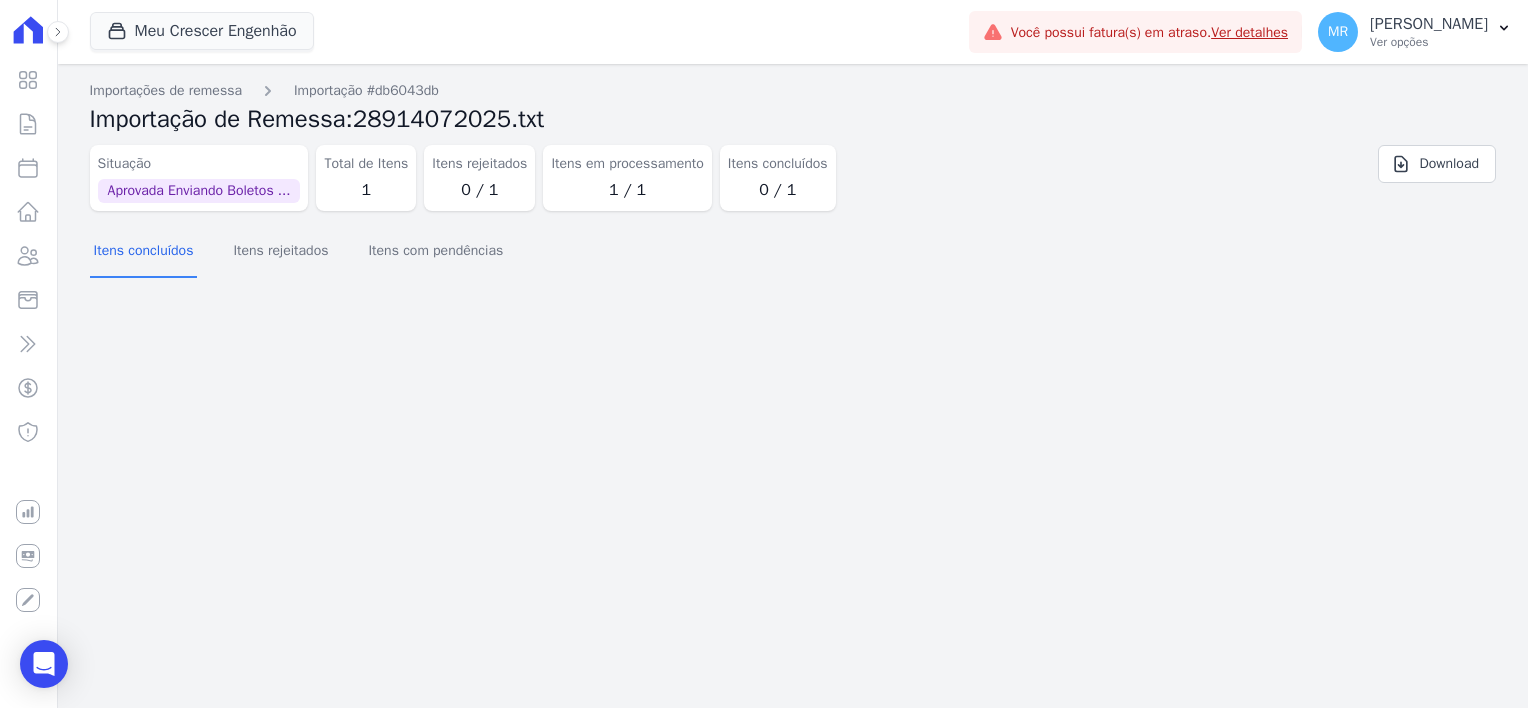 scroll, scrollTop: 0, scrollLeft: 0, axis: both 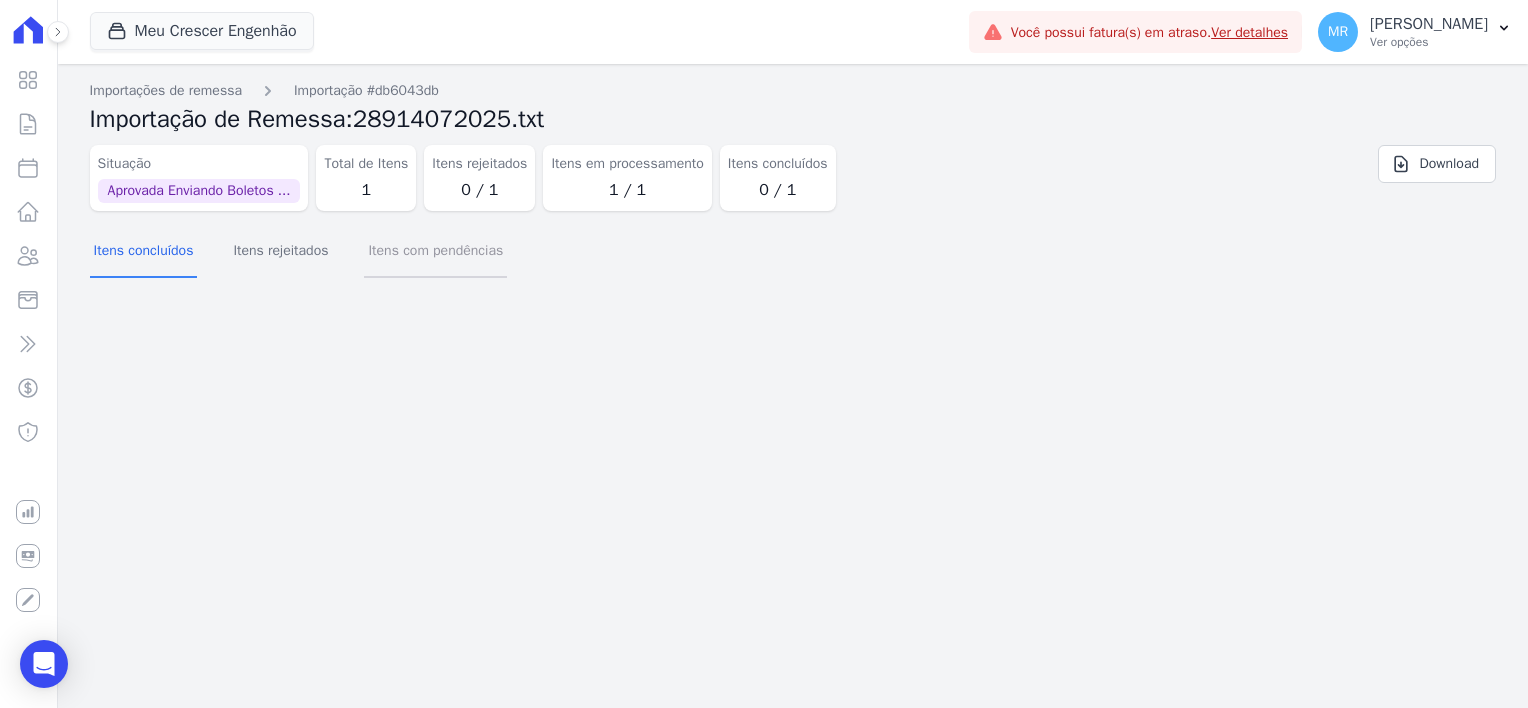click on "Itens com pendências" at bounding box center (435, 252) 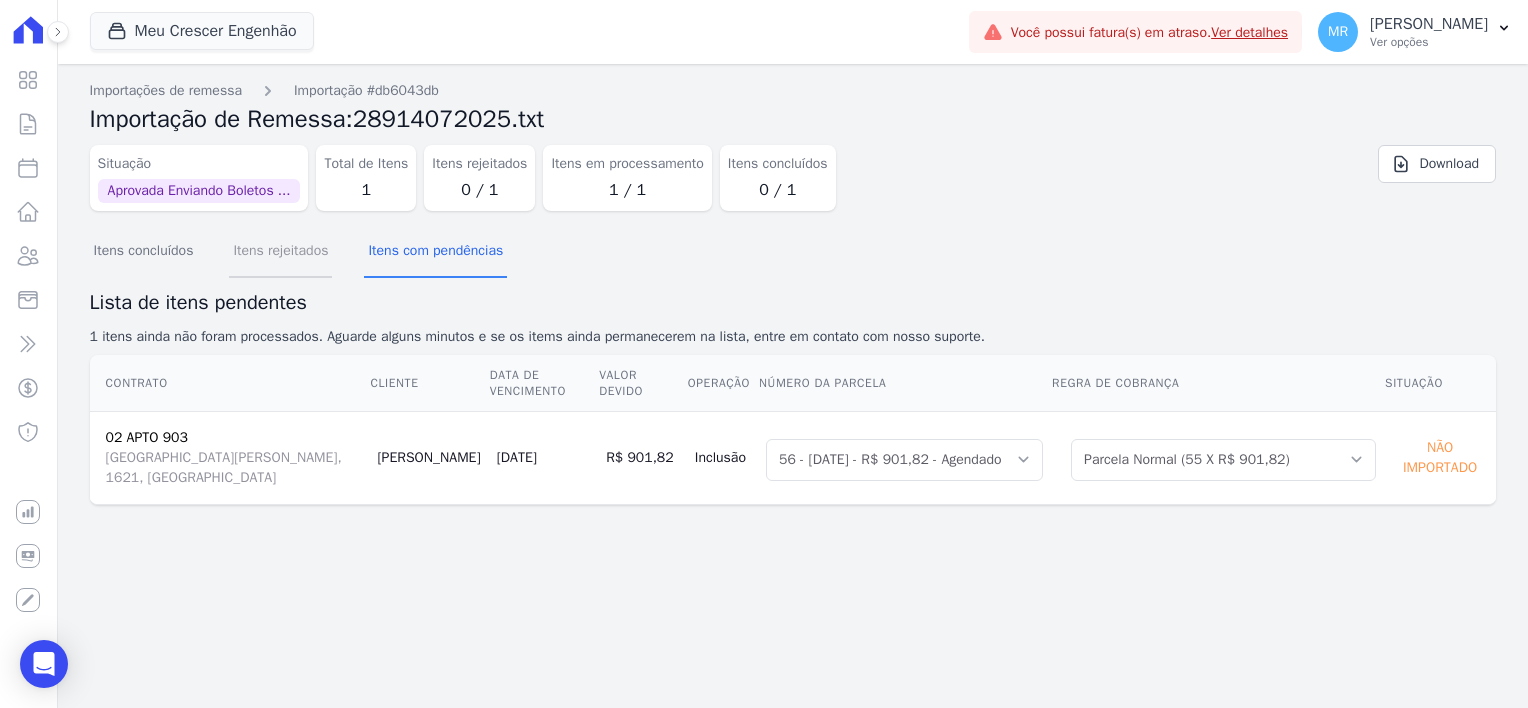 click on "Itens rejeitados" at bounding box center [280, 252] 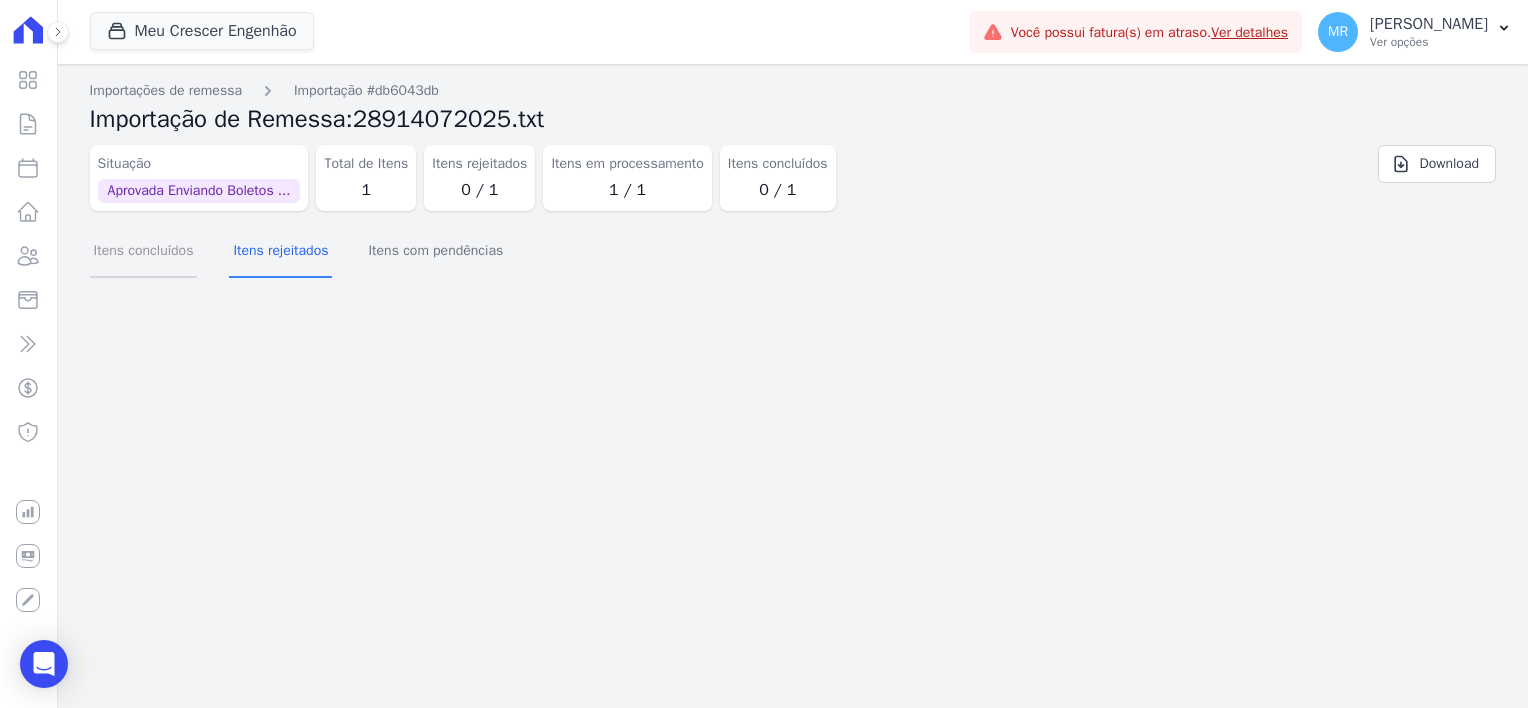 click on "Itens concluídos" at bounding box center [144, 252] 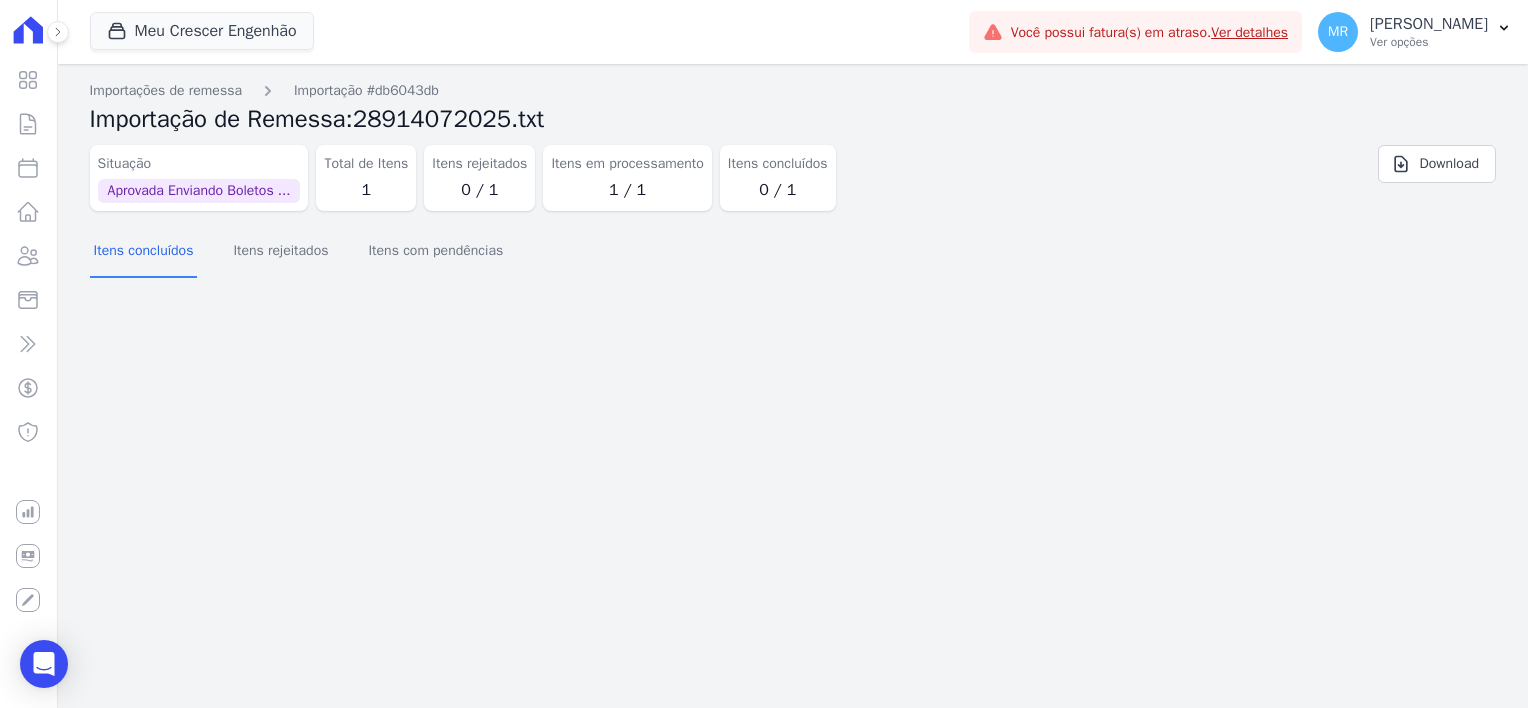 scroll, scrollTop: 0, scrollLeft: 0, axis: both 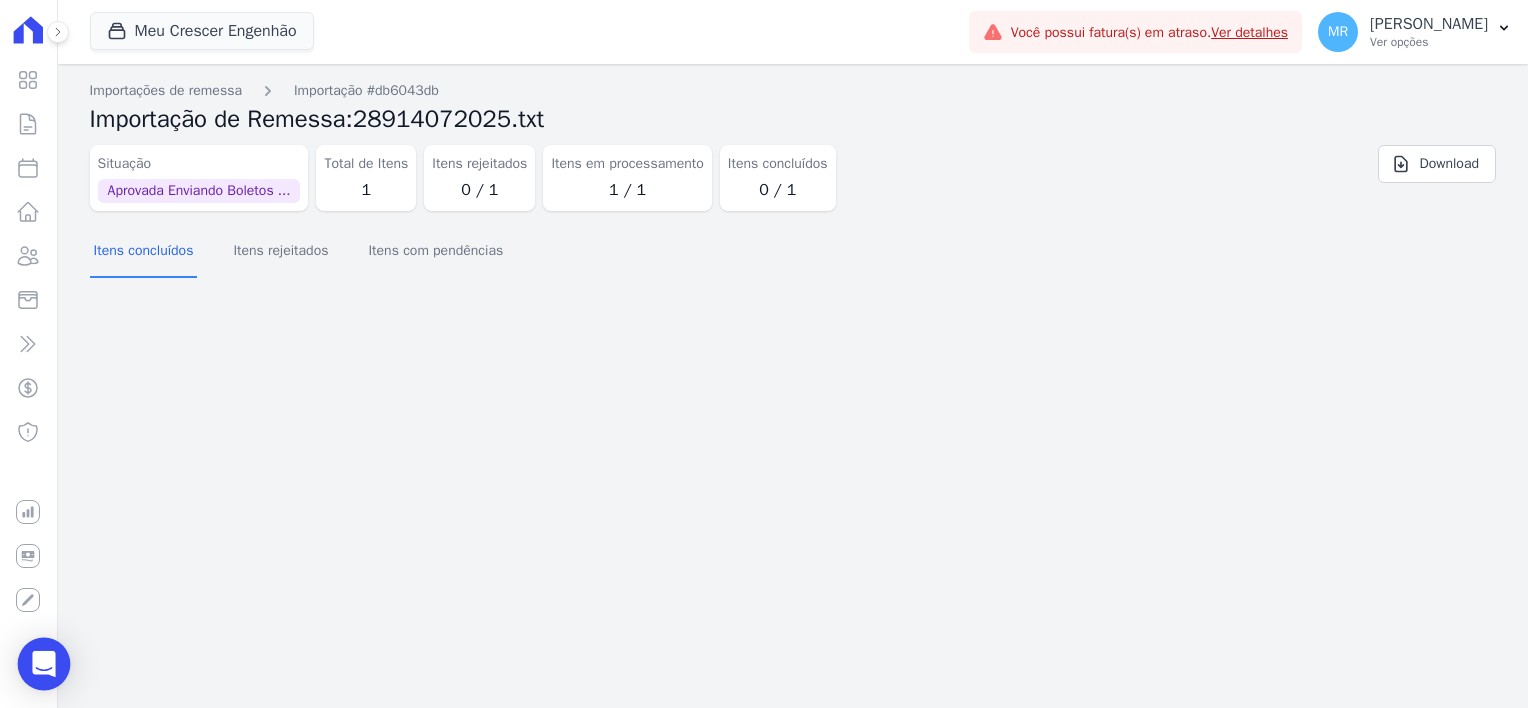 click 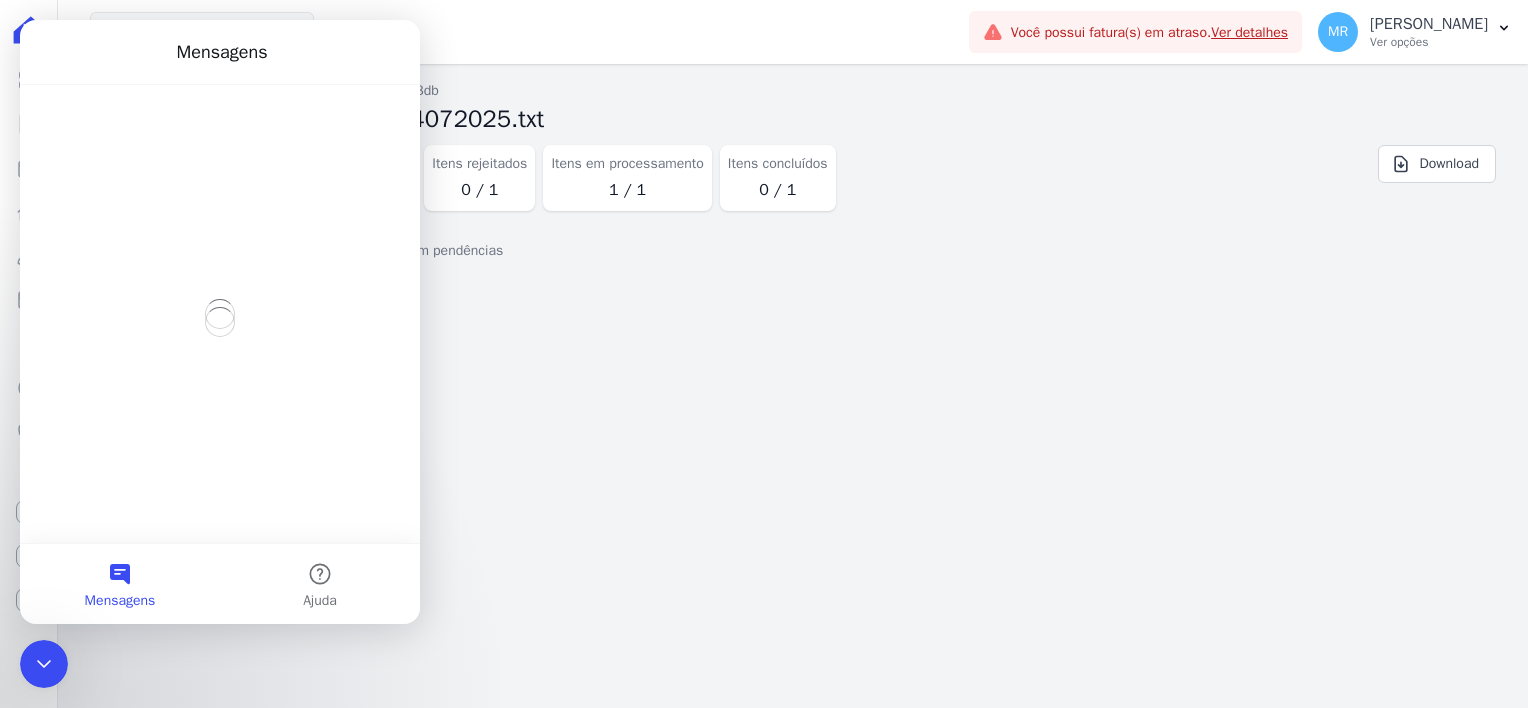 scroll, scrollTop: 0, scrollLeft: 0, axis: both 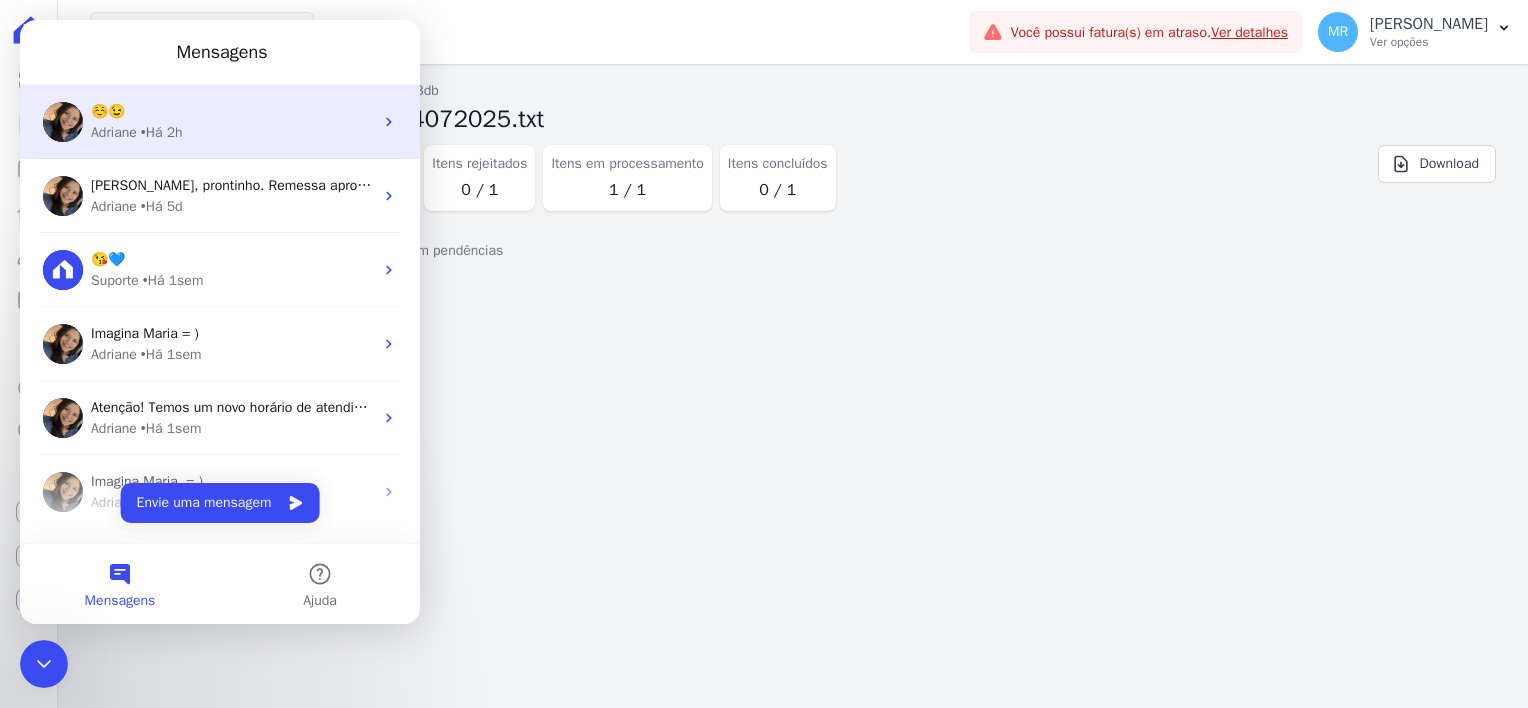 click on "☺️😉" at bounding box center [232, 111] 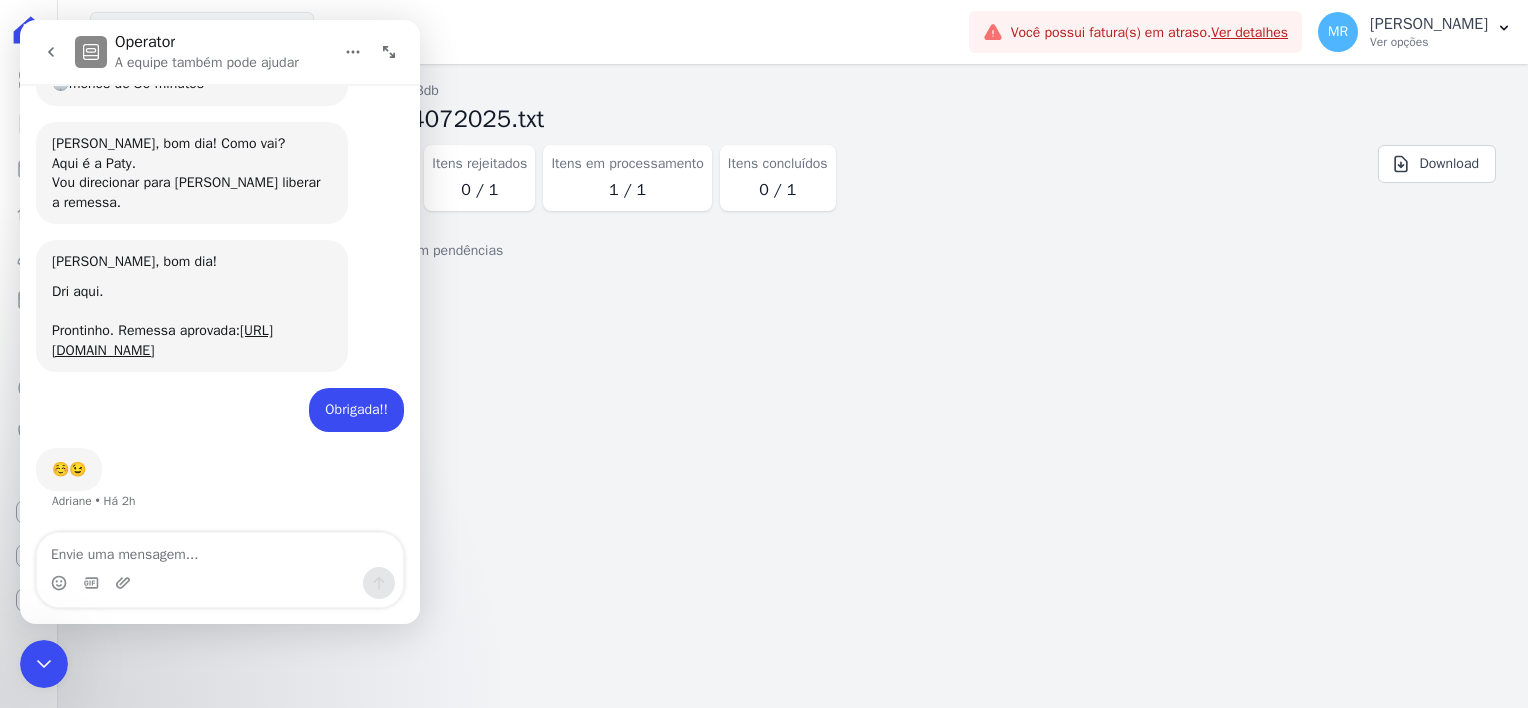 scroll, scrollTop: 409, scrollLeft: 0, axis: vertical 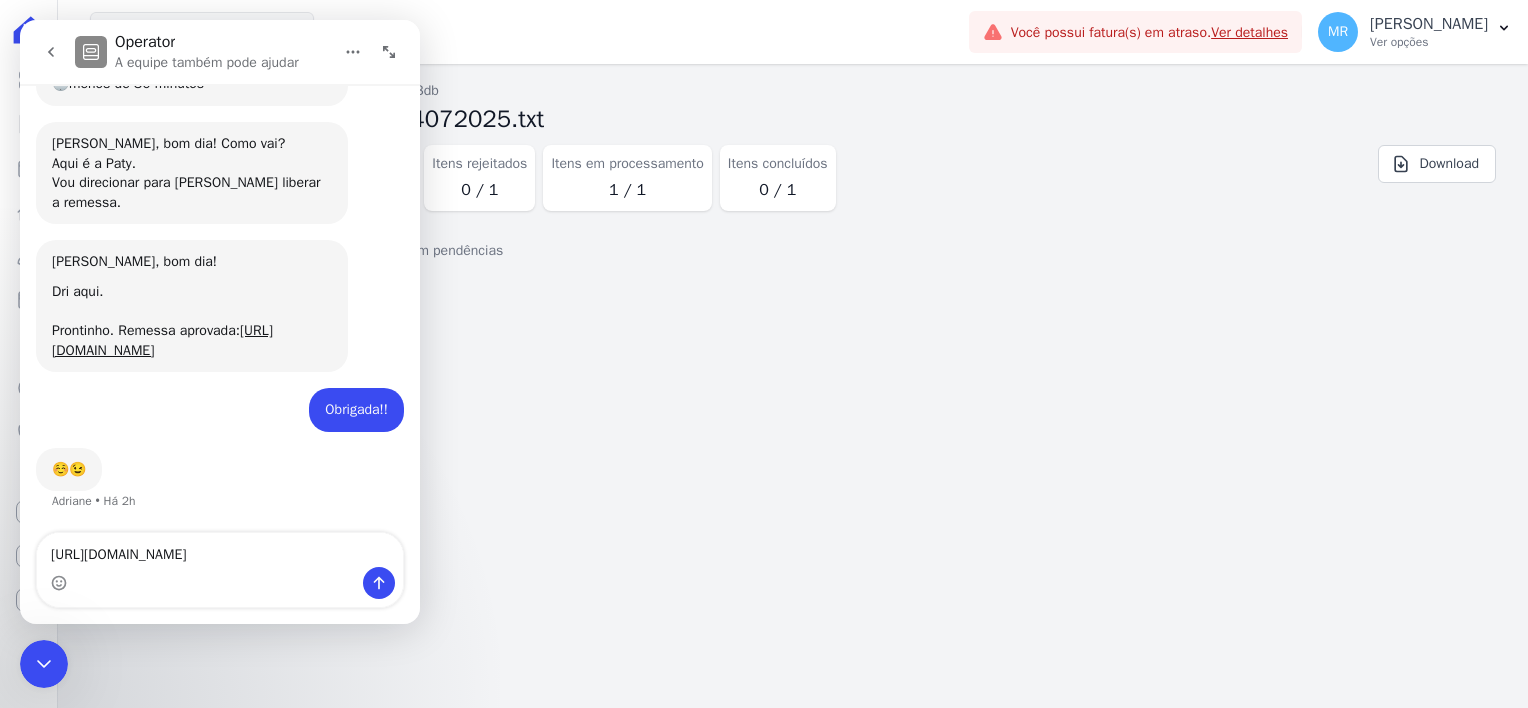 type on "https://app.hent.com.br/integrations/cnab/cobranca_file_imports/db6043db-beb7-4b41-9cfb-548450a1939b" 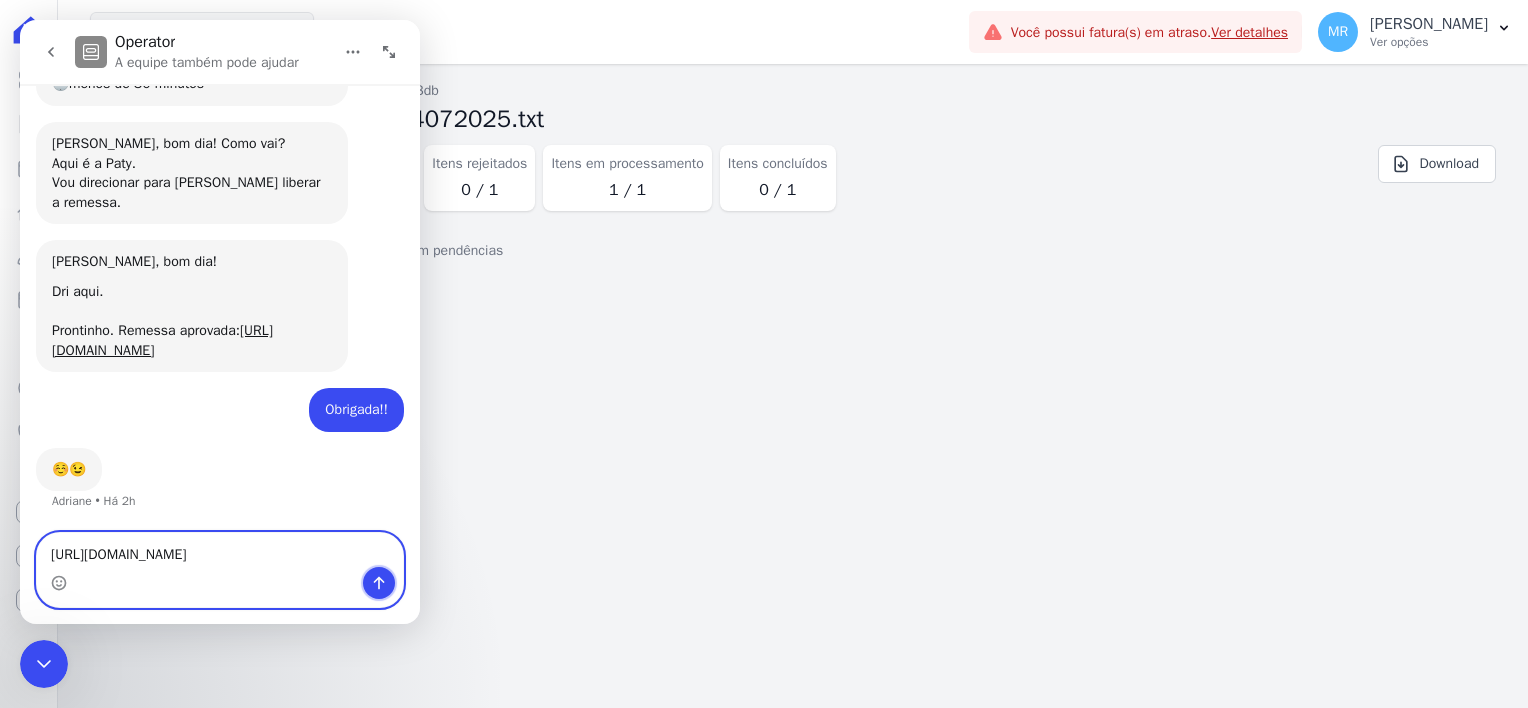 click 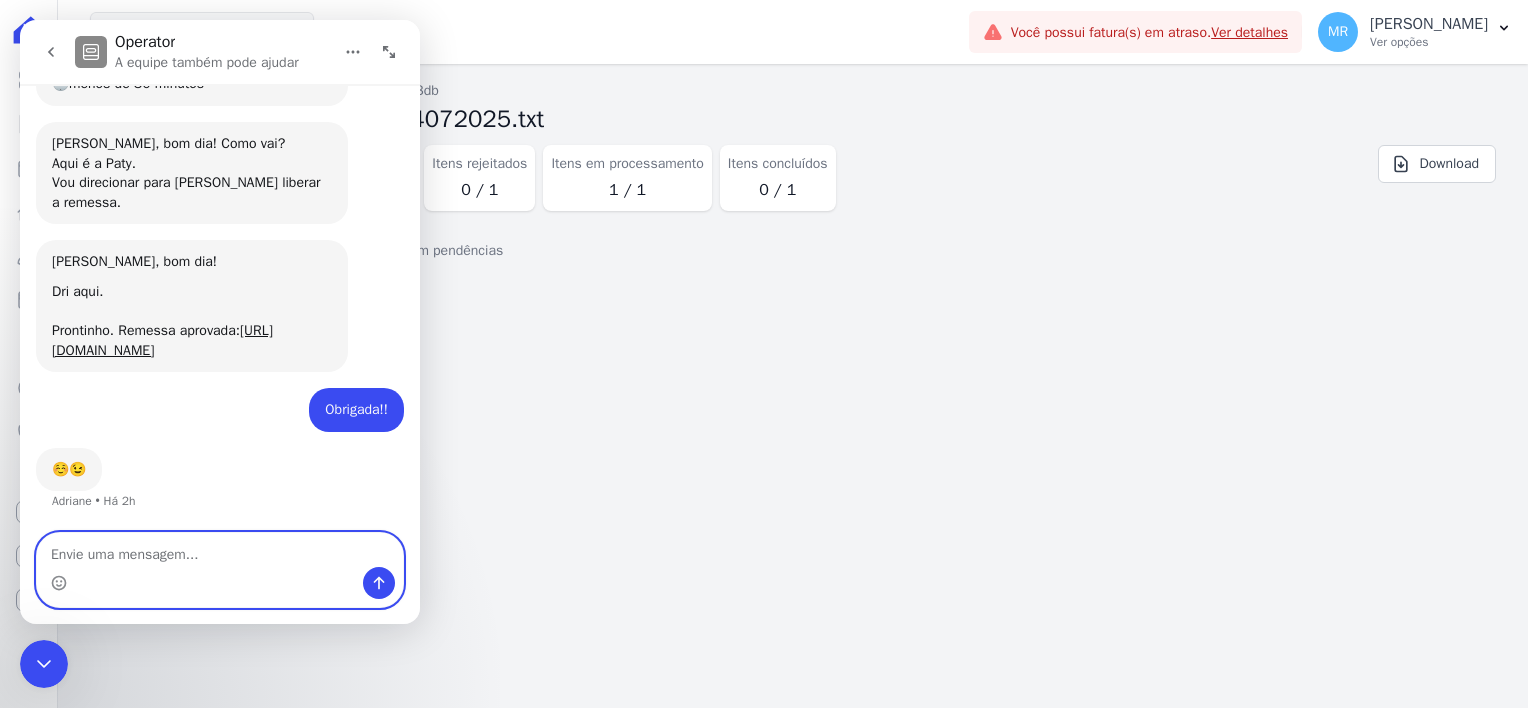 scroll, scrollTop: 0, scrollLeft: 0, axis: both 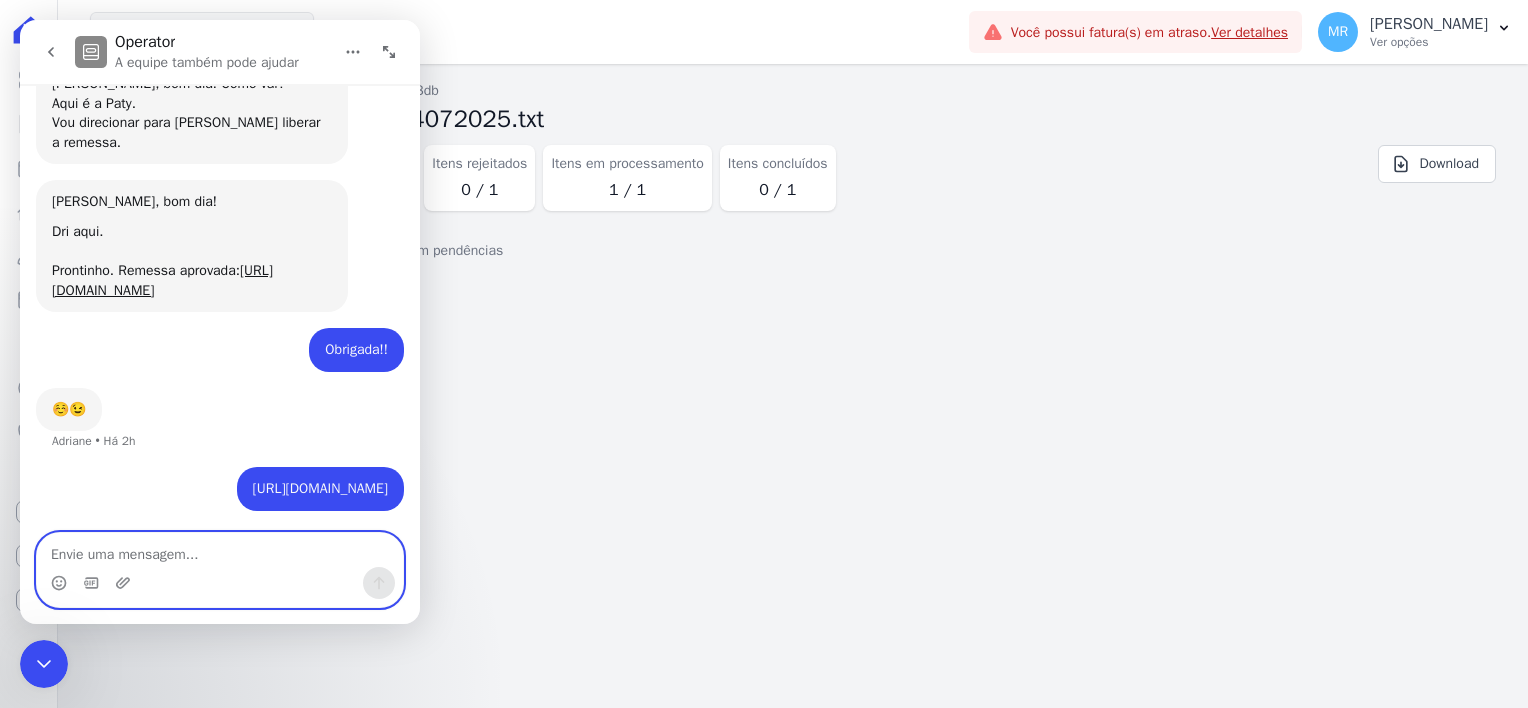 click at bounding box center [220, 550] 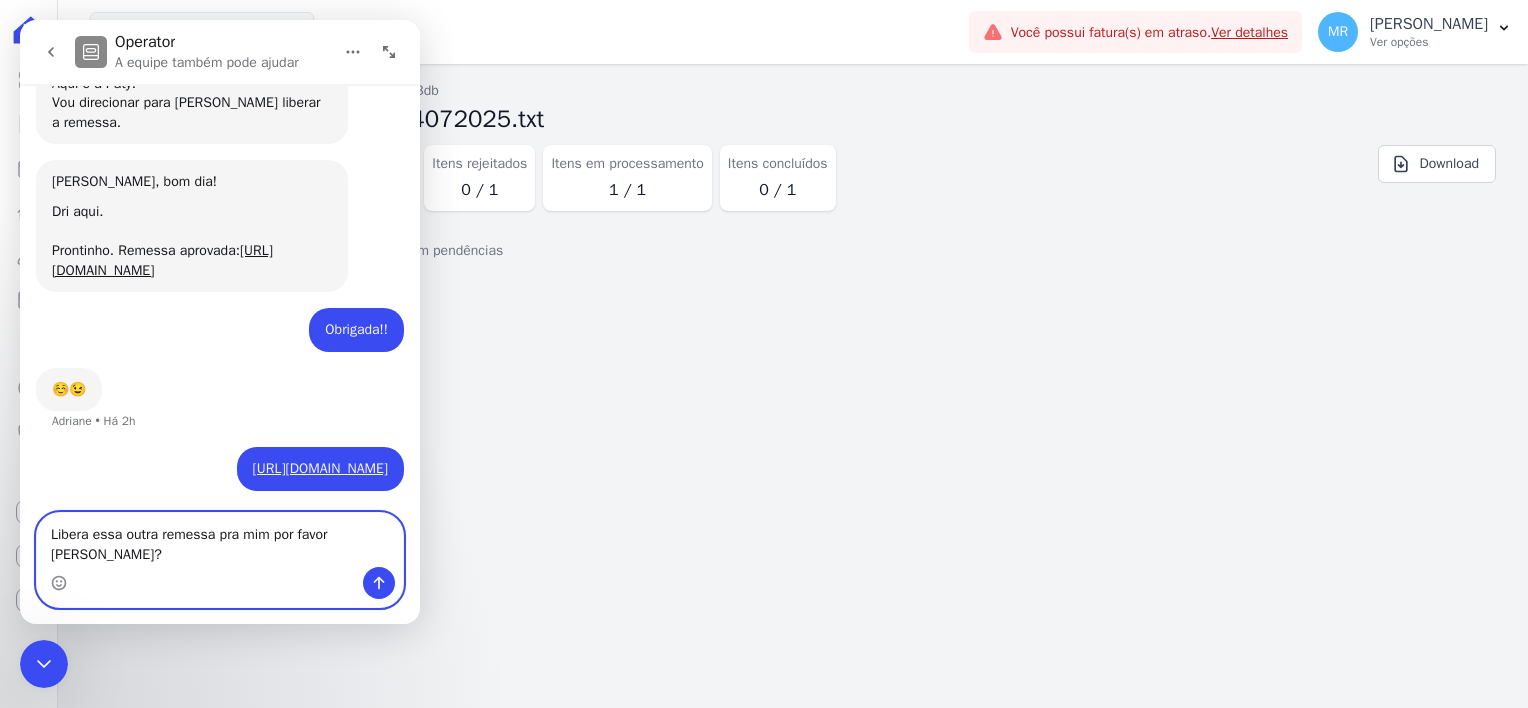 type on "Libera essa outra remessa pra mim por favor Adriane?" 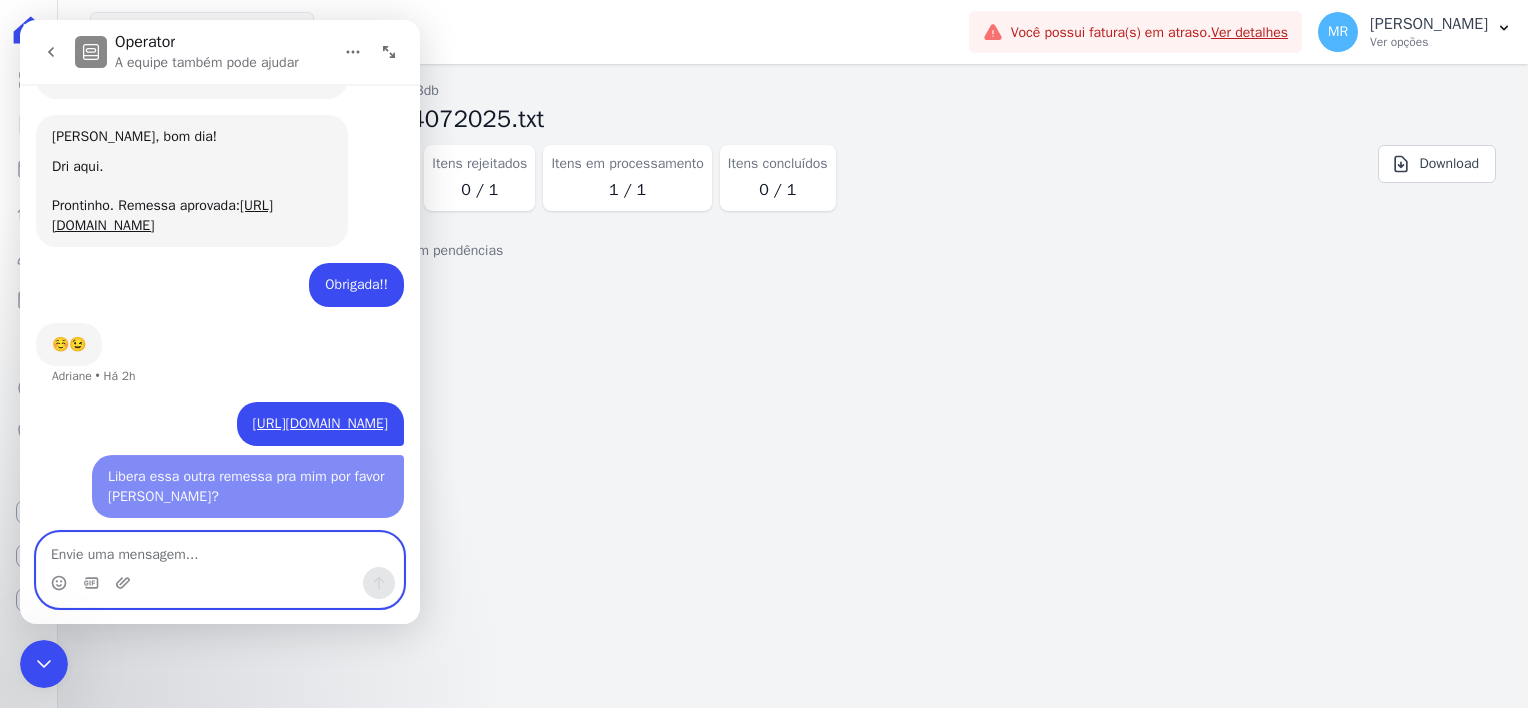 scroll, scrollTop: 573, scrollLeft: 0, axis: vertical 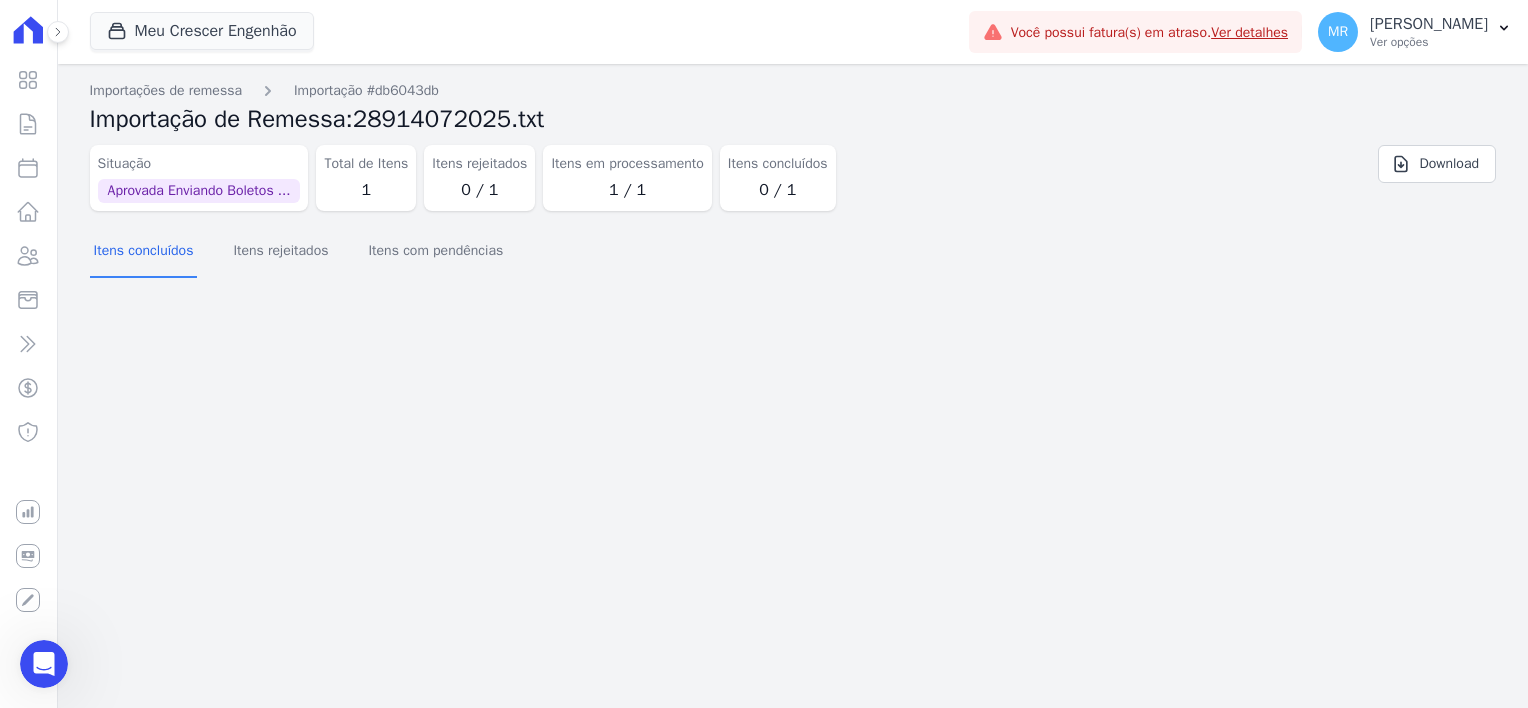 click at bounding box center [44, 664] 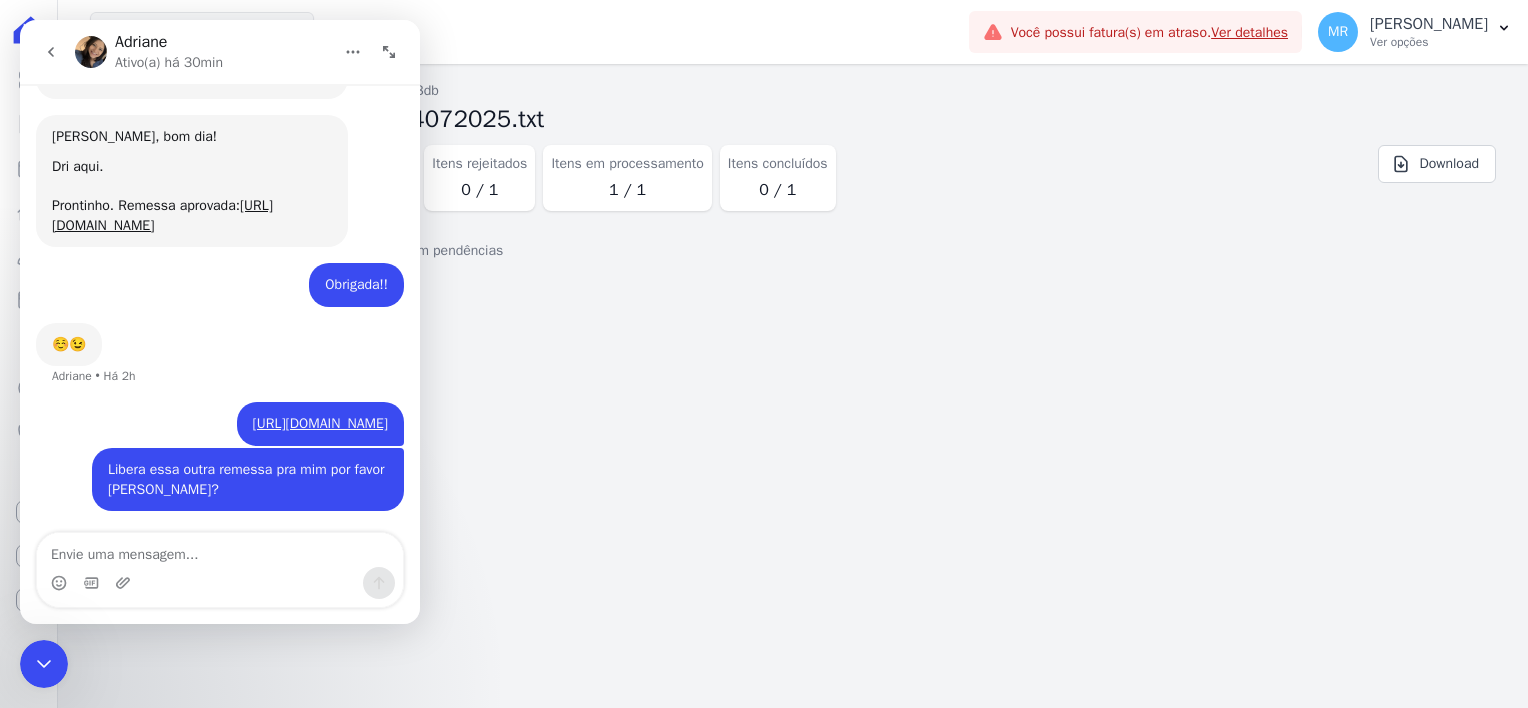 scroll, scrollTop: 573, scrollLeft: 0, axis: vertical 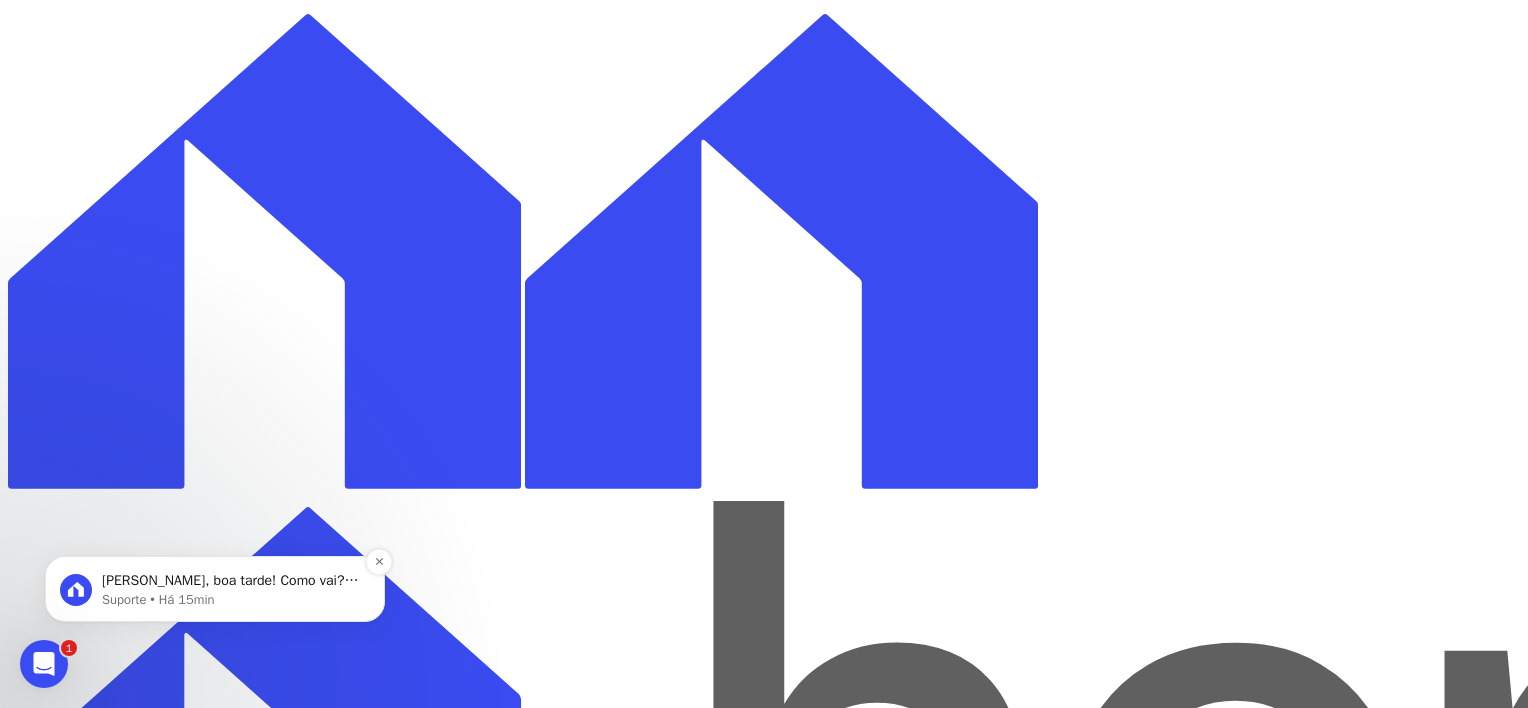 click on "Olá Maria, boa tarde! Como vai? Aqui é a Paty.  Vou direcionar a Adri liberar a remessa." at bounding box center [231, 581] 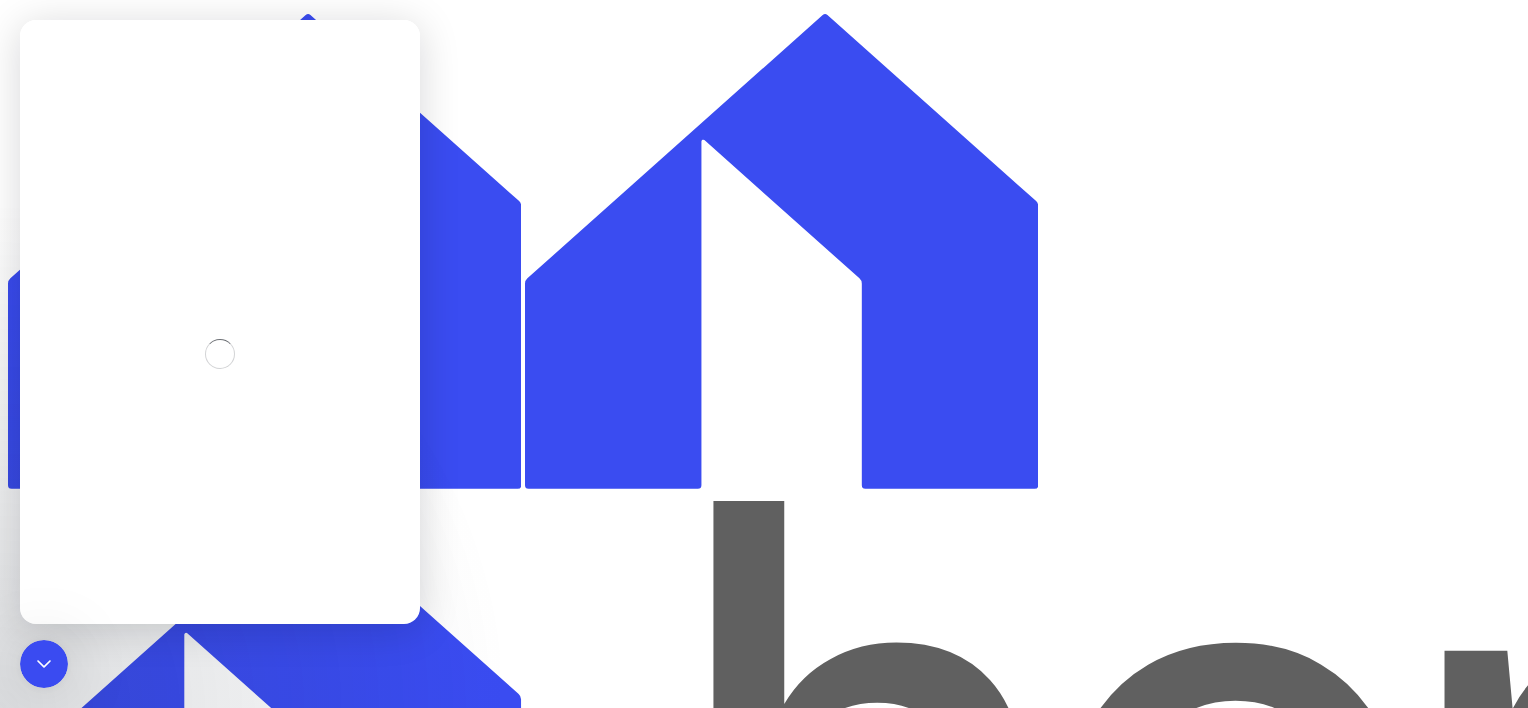 scroll, scrollTop: 0, scrollLeft: 0, axis: both 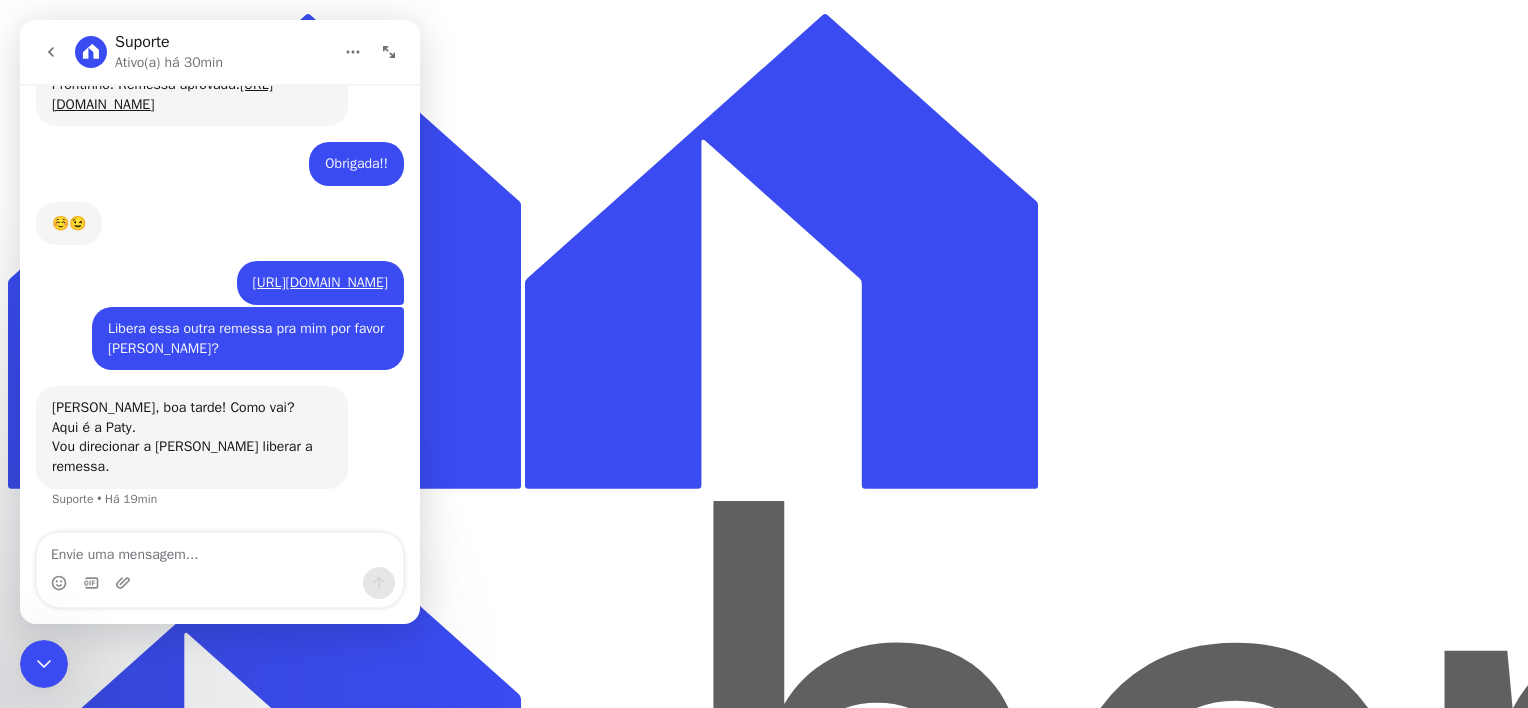 click at bounding box center [44, 664] 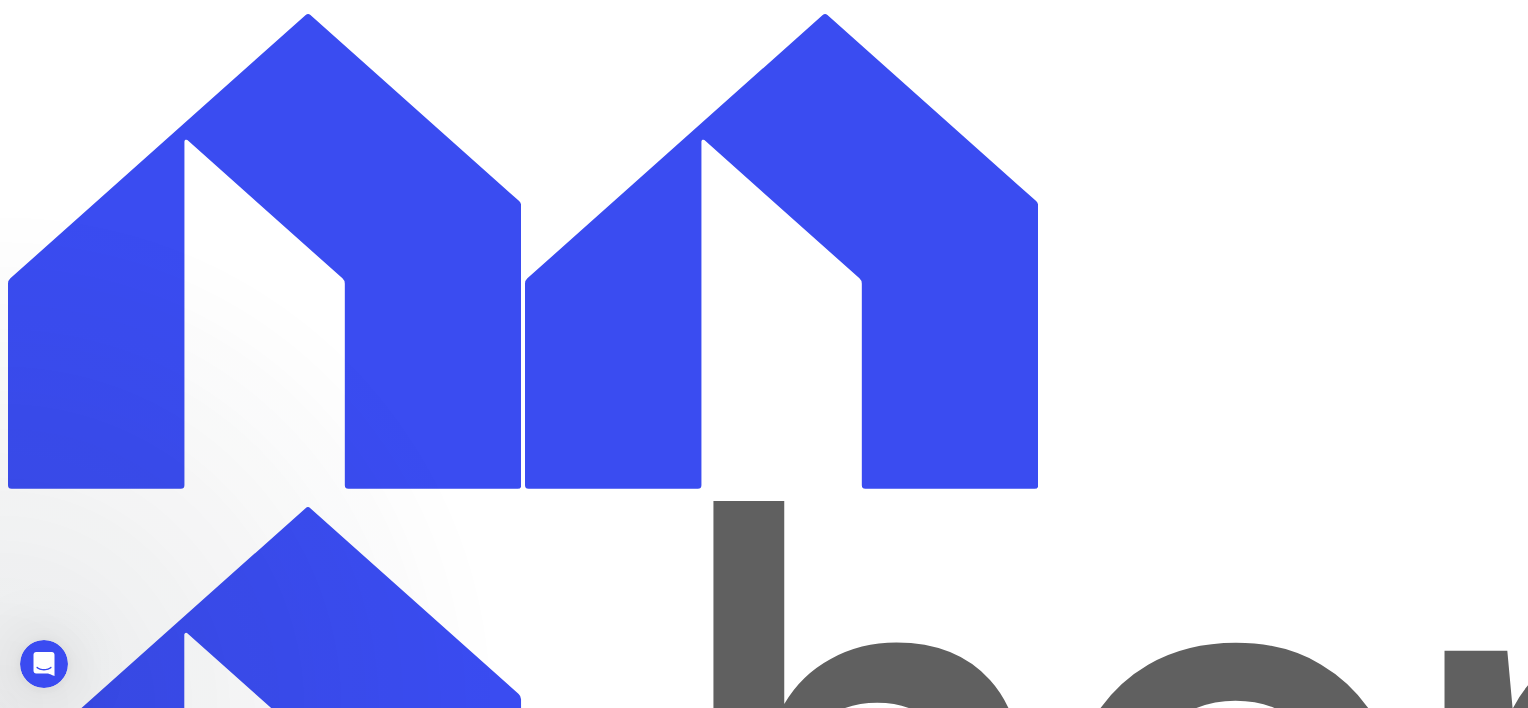 scroll, scrollTop: 0, scrollLeft: 0, axis: both 